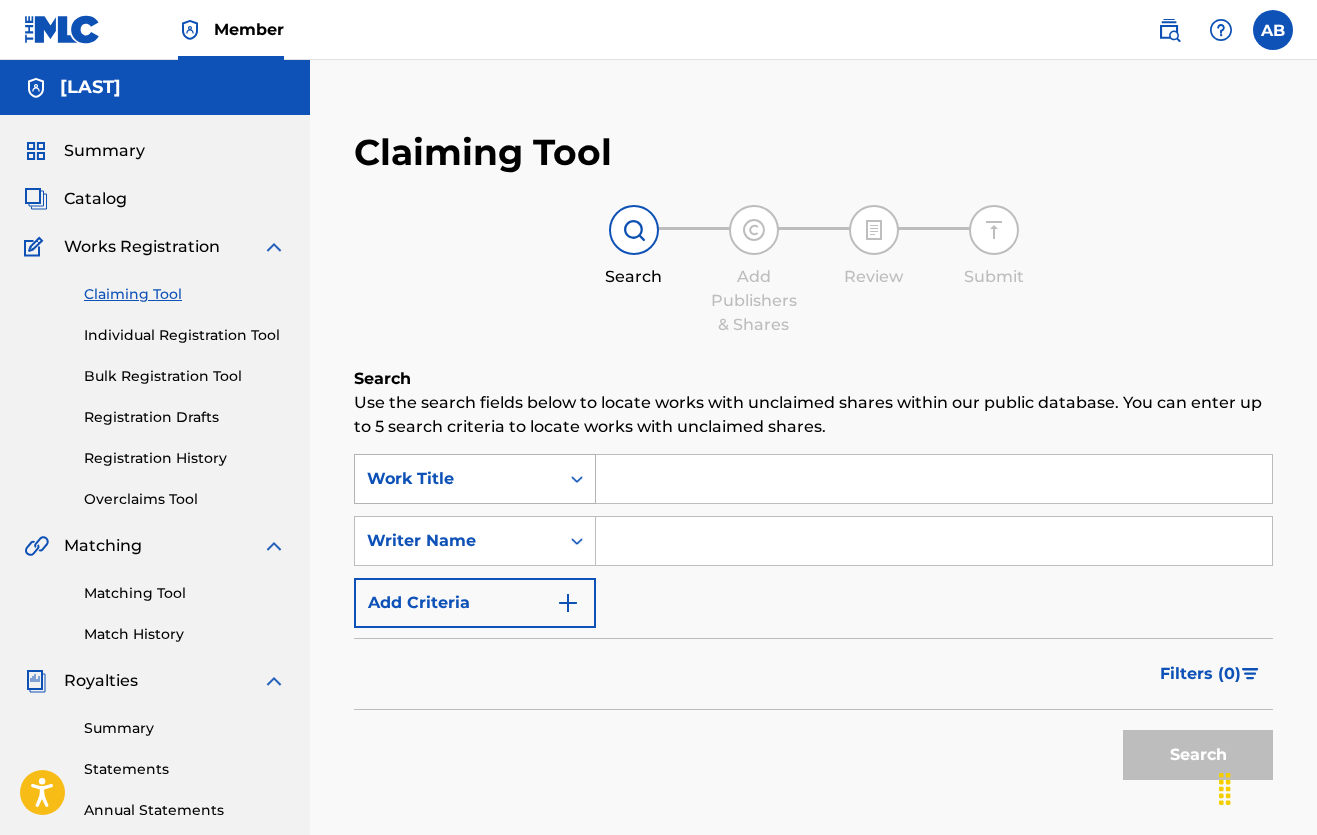scroll, scrollTop: 0, scrollLeft: 0, axis: both 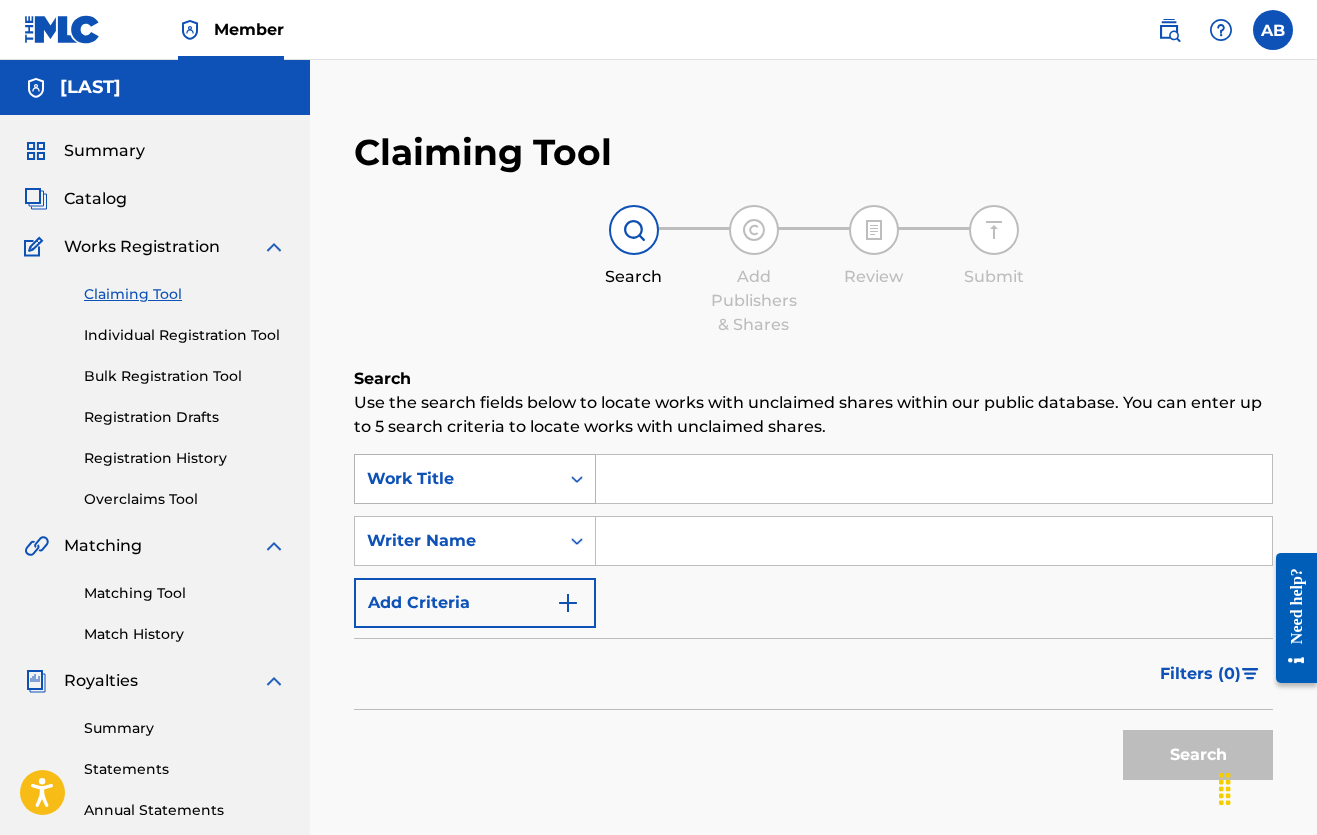 click 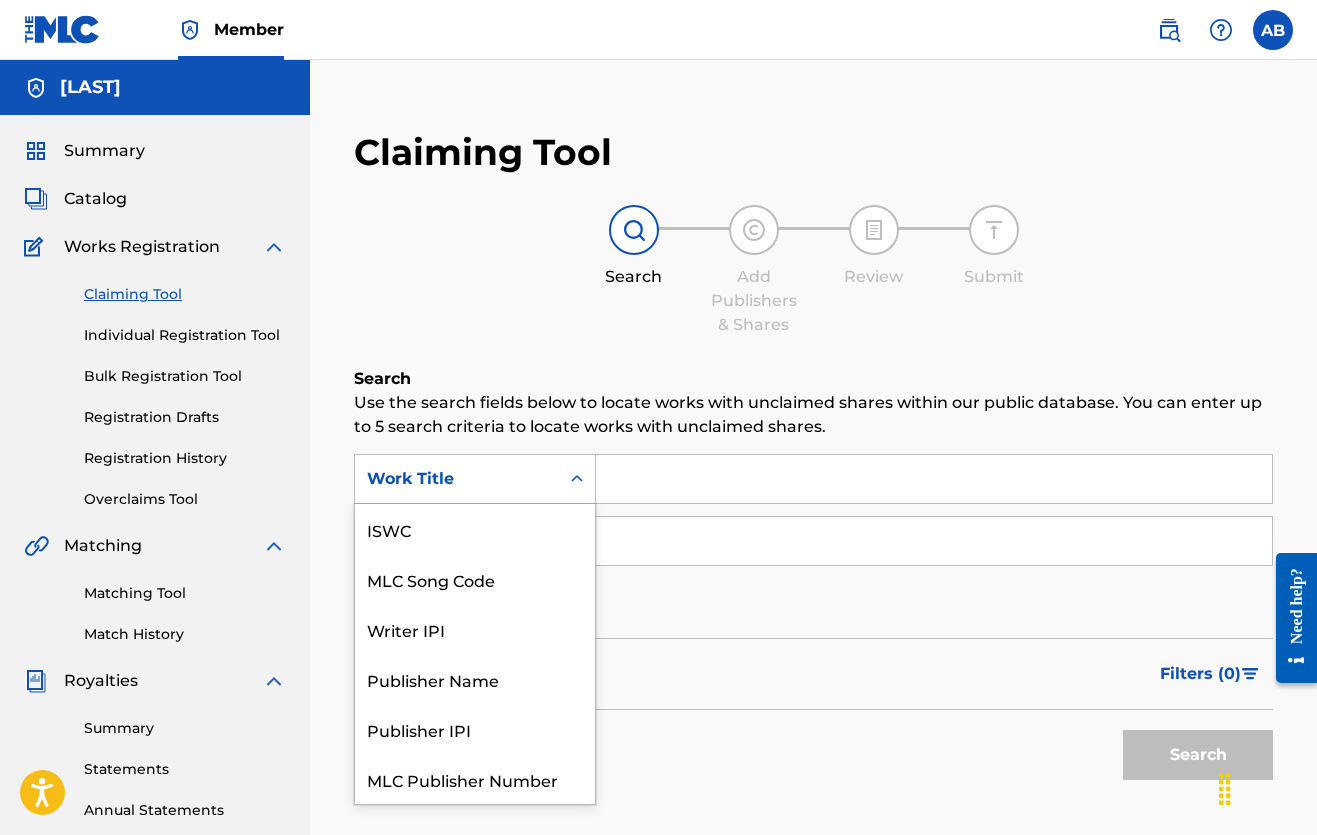 scroll, scrollTop: 50, scrollLeft: 0, axis: vertical 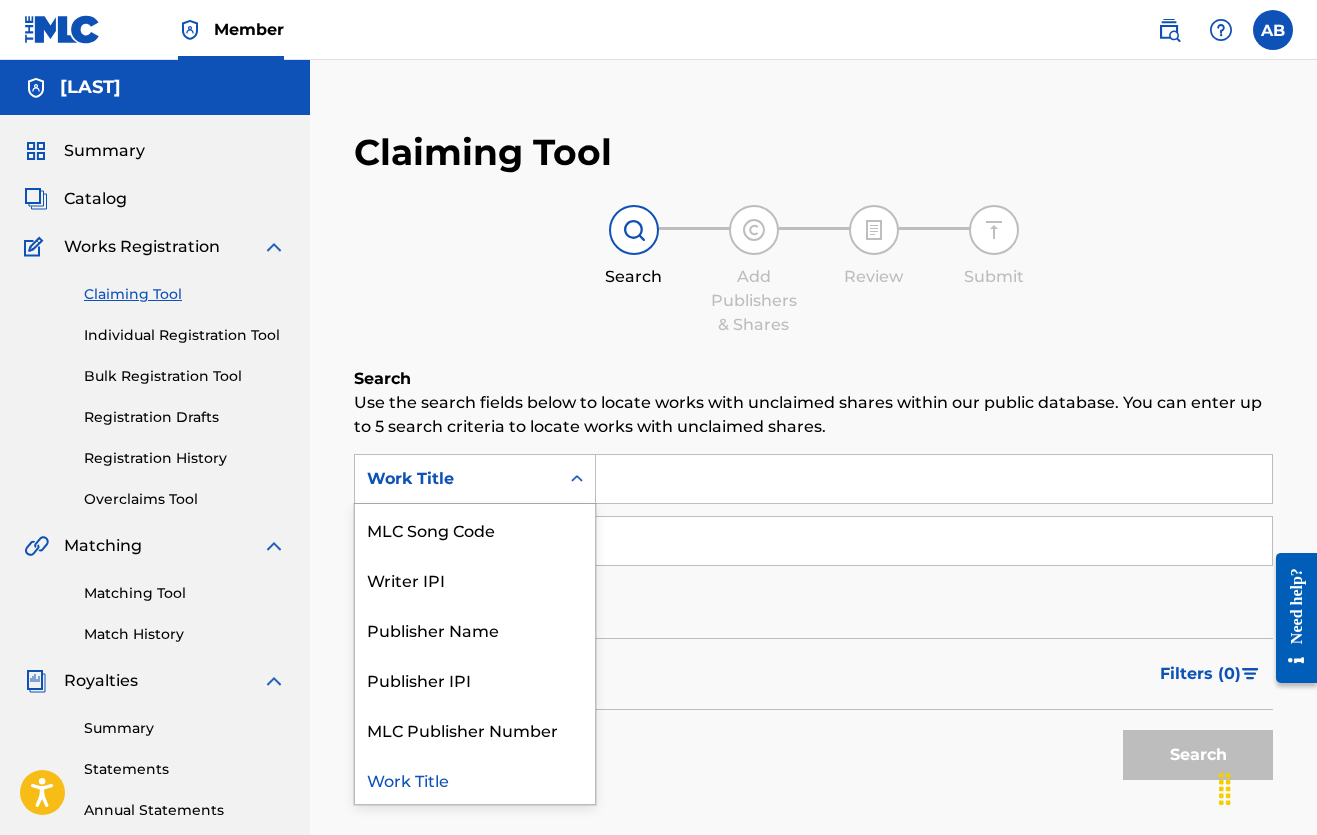 click on "Use the search fields below to locate works with unclaimed shares within our public database. You can enter up
to 5 search criteria to locate works with unclaimed shares." at bounding box center (813, 415) 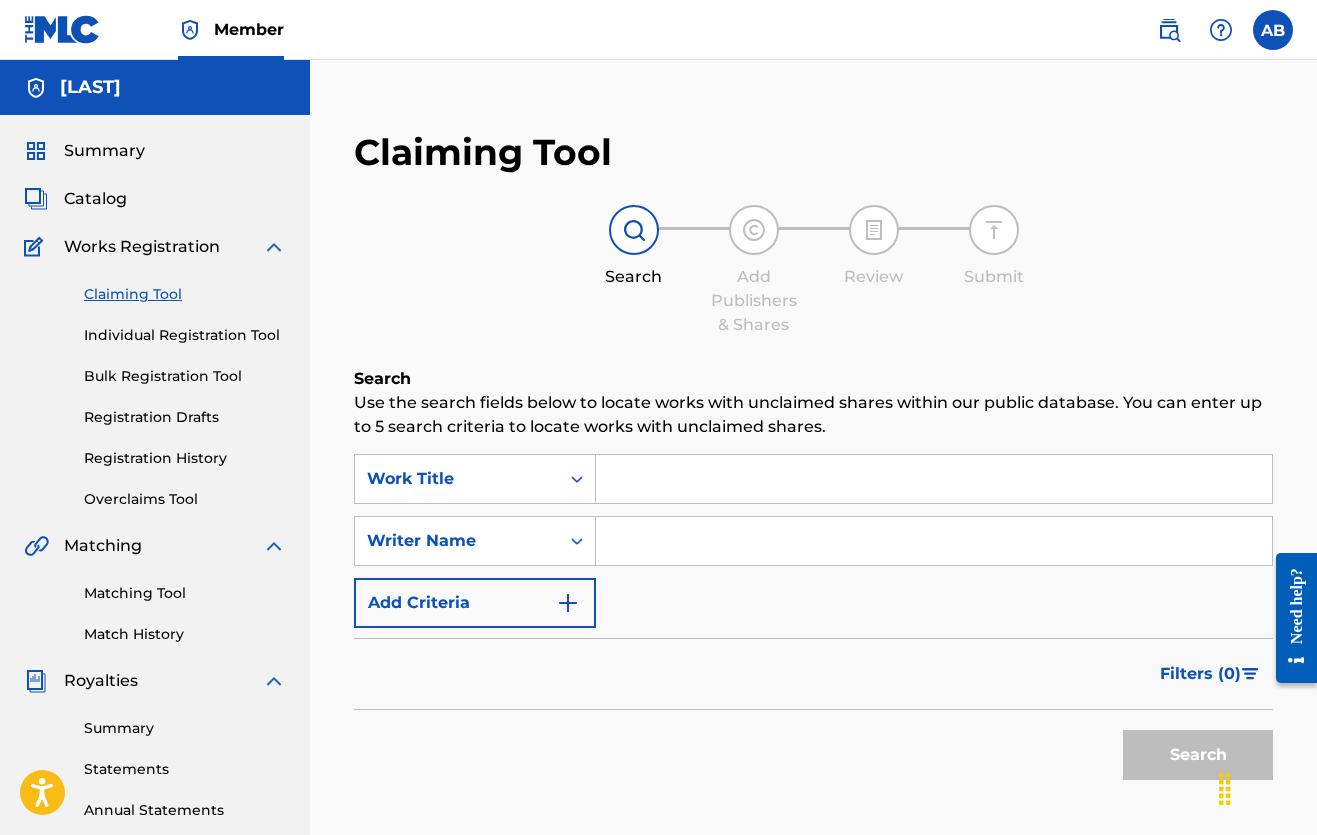 click at bounding box center [934, 479] 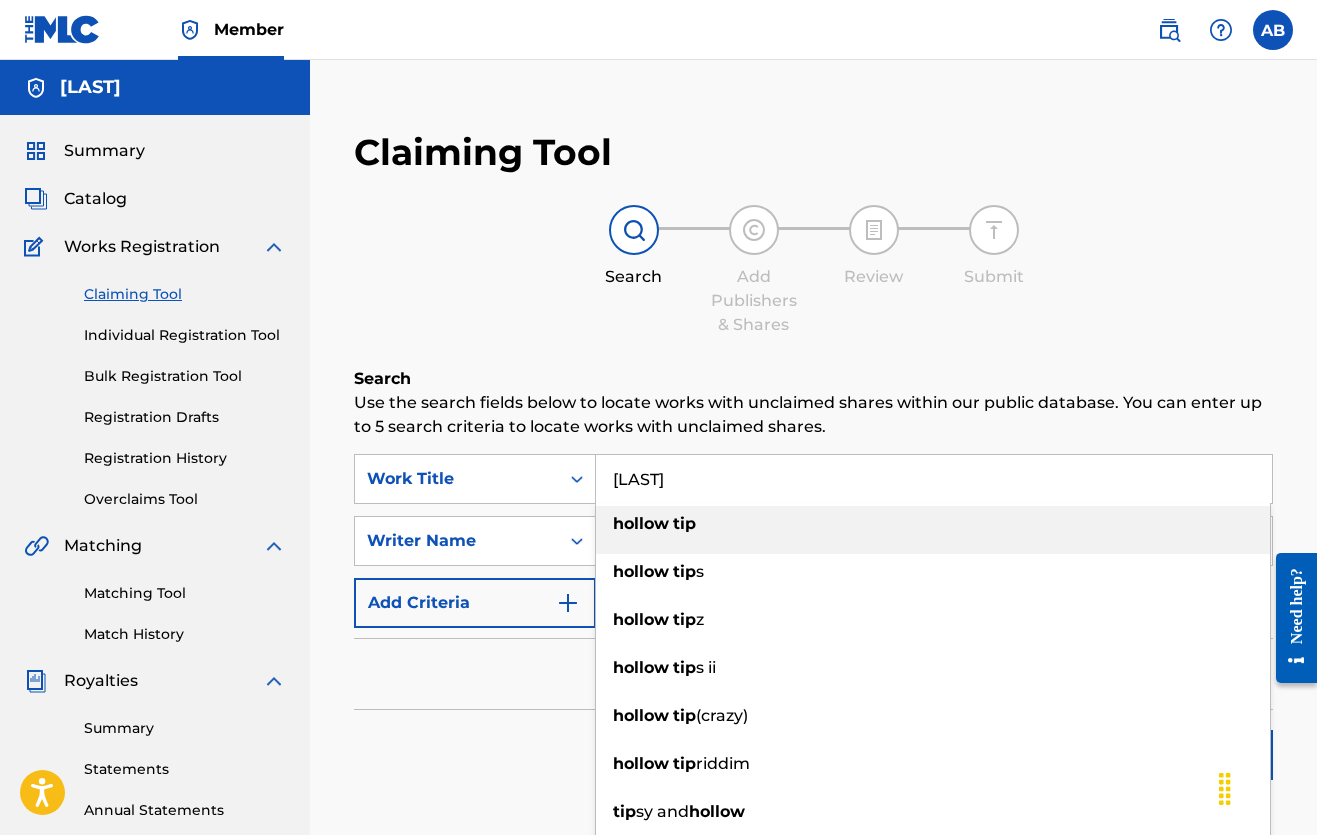 type on "[LAST]" 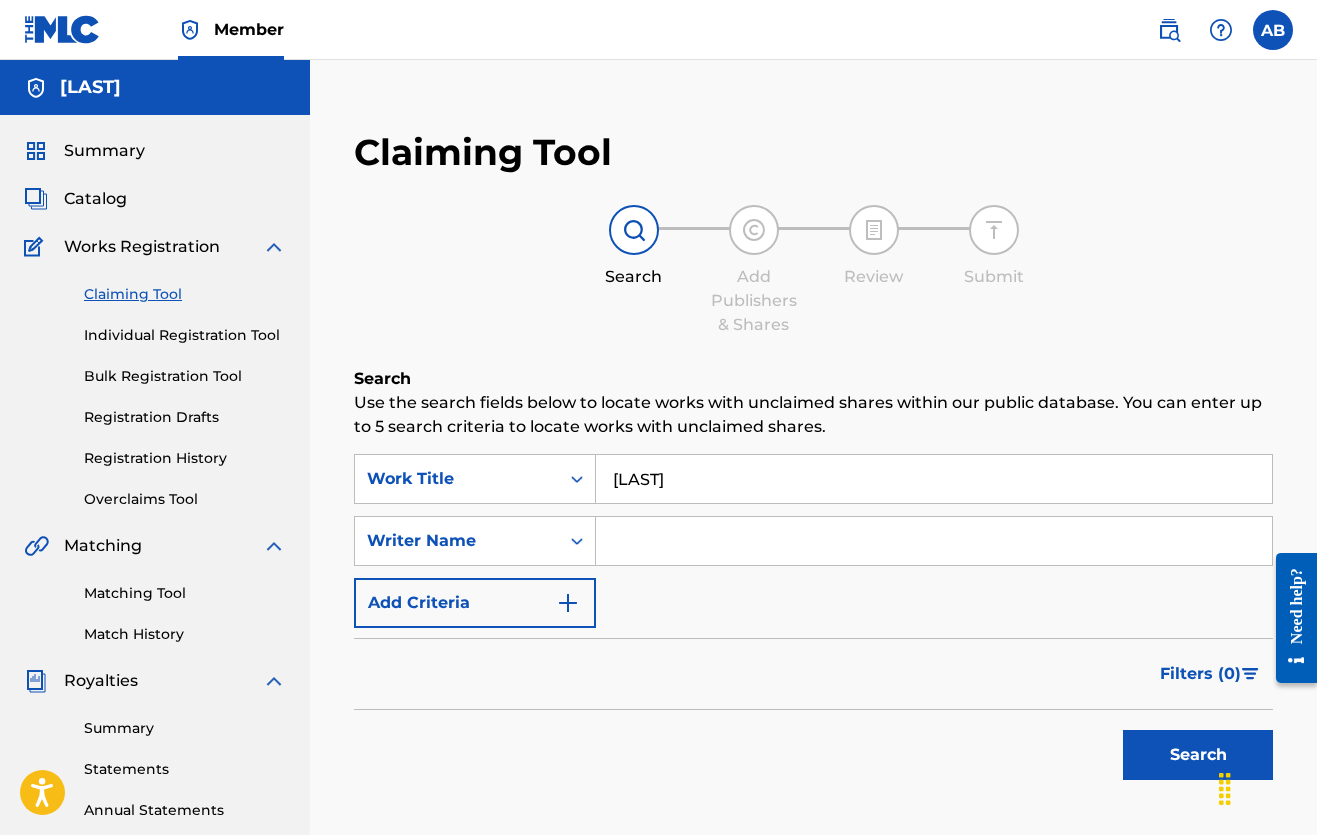 click at bounding box center (568, 603) 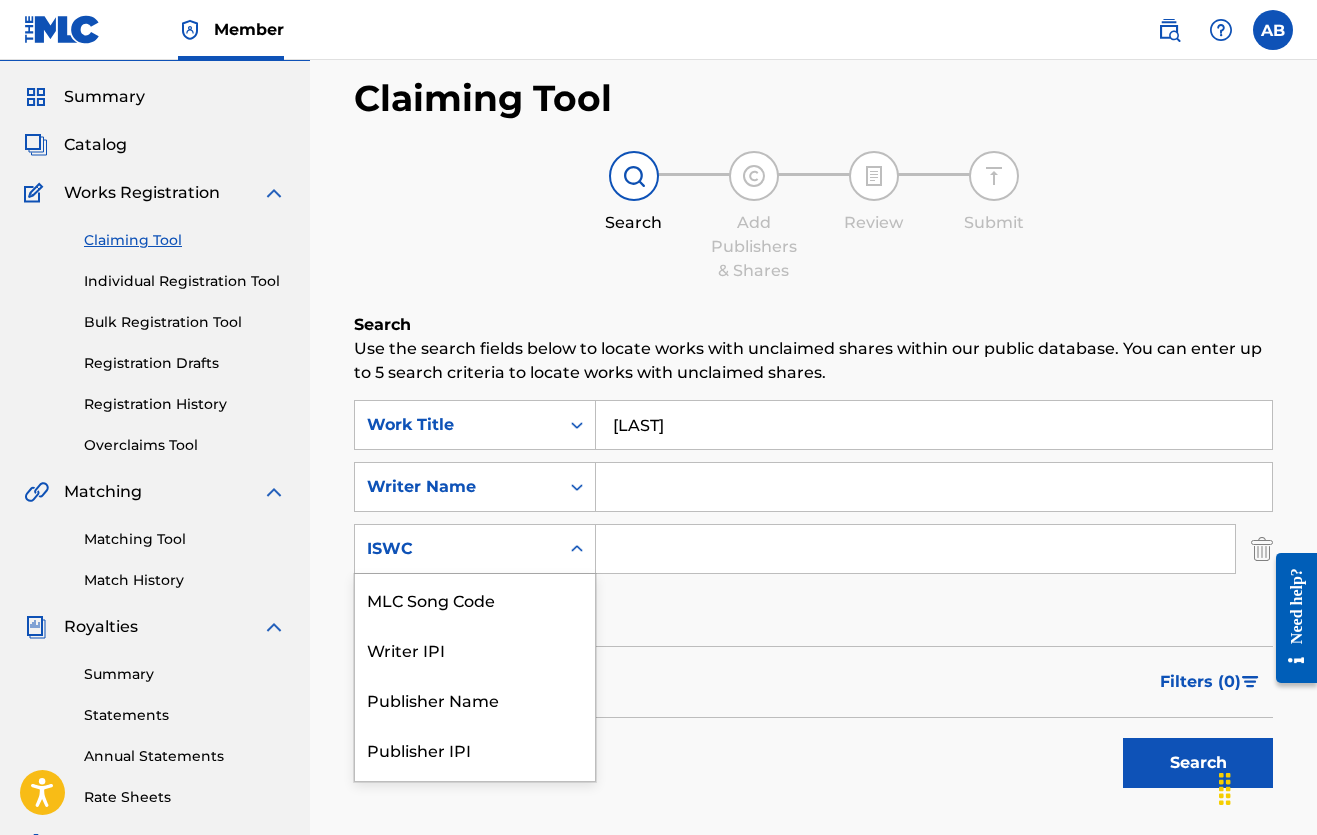 click on "ISWC selected, 6 of 6. 6 results available. Use Up and Down to choose options, press Enter to select the currently focused option, press Escape to exit the menu, press Tab to select the option and exit the menu. ISWC MLC Song Code Writer IPI Publisher Name Publisher IPI MLC Publisher Number ISWC" at bounding box center (475, 549) 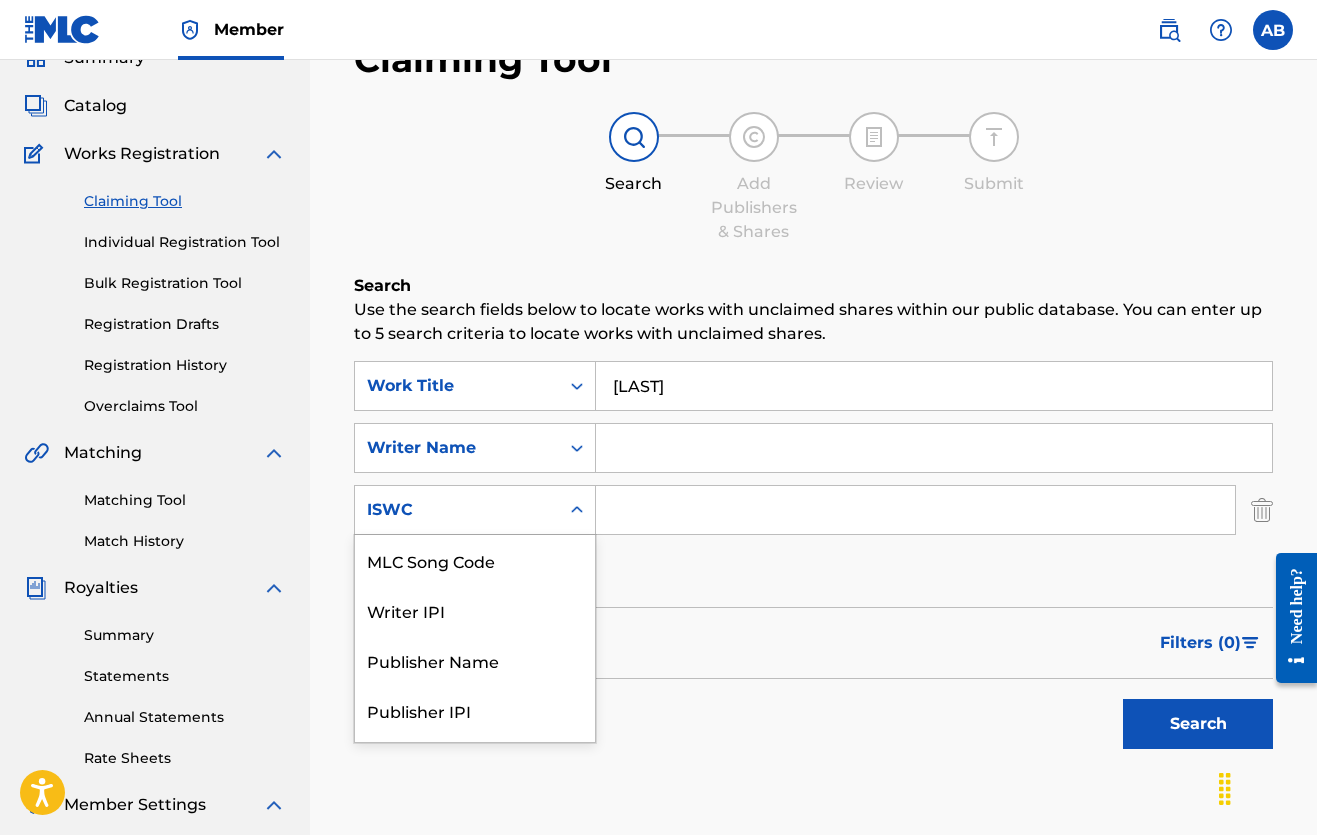 scroll, scrollTop: 94, scrollLeft: 0, axis: vertical 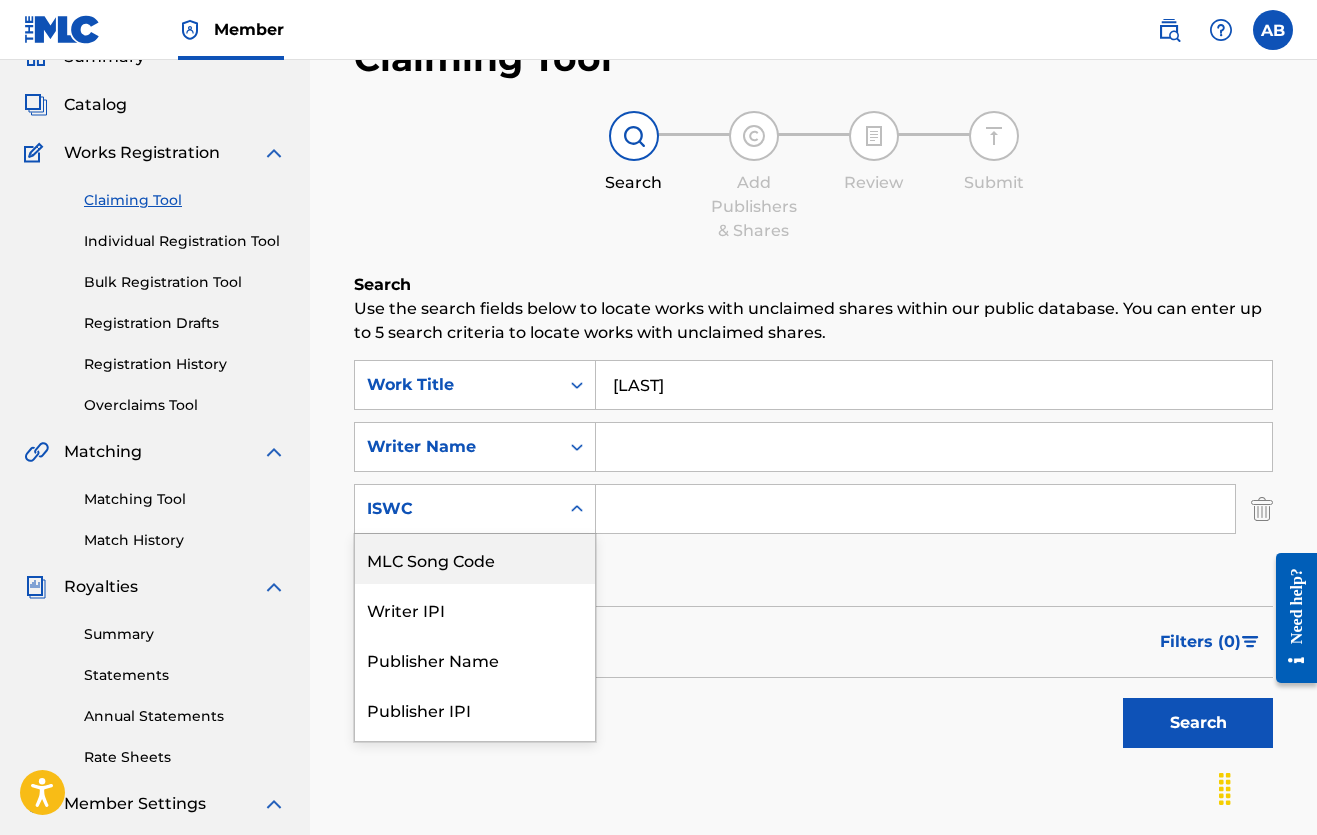 click on "Work Title Hollow tip Writer Name SearchWithCriteriab55a8a7a-734f-40a0-8a0f-e56b6de6d398 MLC Song Code, 1 of 6. 6 results available. Use Up and Down to choose options, press Enter to select the currently focused option, press Escape to exit the menu, press Tab to select the option and exit the menu. ISWC MLC Song Code Writer IPI Publisher Name Publisher IPI MLC Publisher Number ISWC Add Criteria" at bounding box center [813, 478] 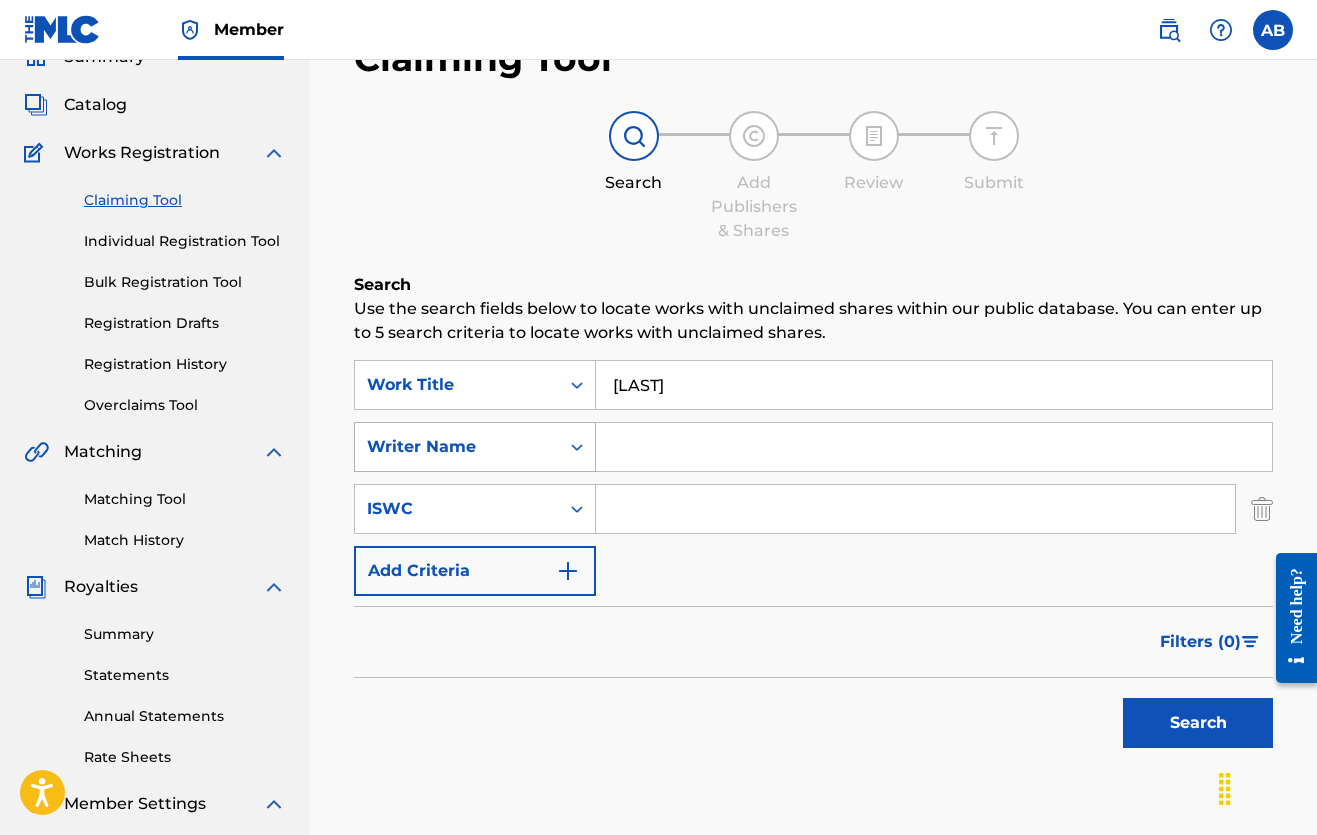 click at bounding box center [577, 447] 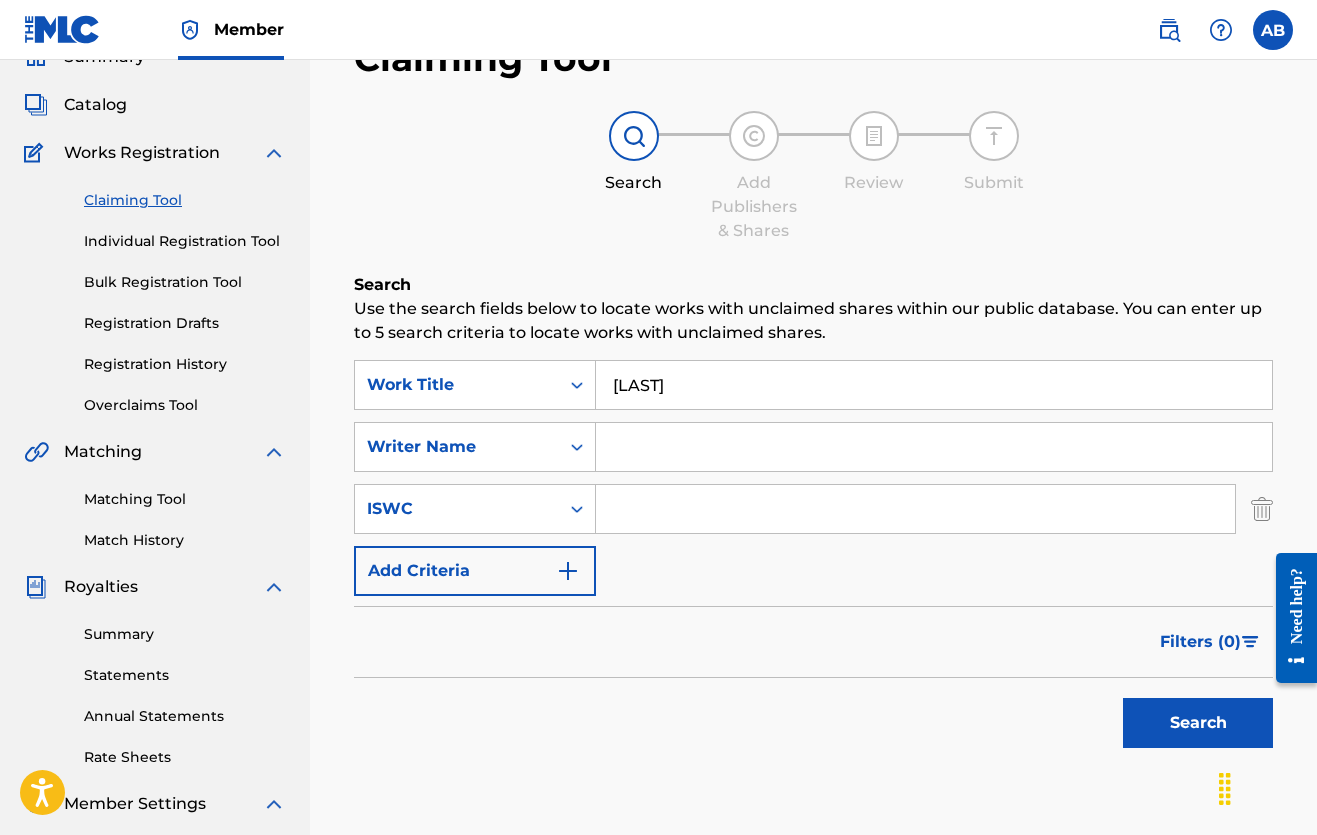 click at bounding box center [934, 447] 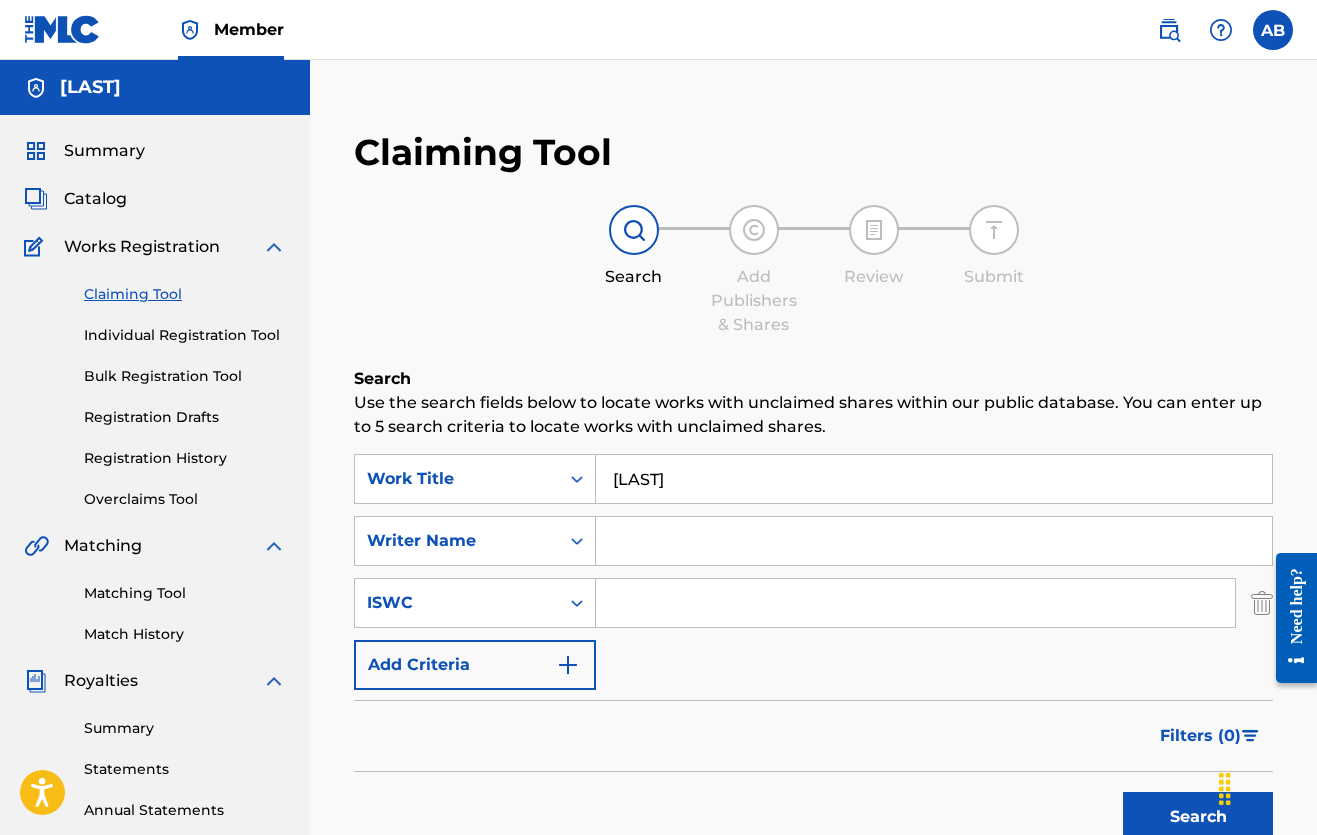 scroll, scrollTop: 0, scrollLeft: 0, axis: both 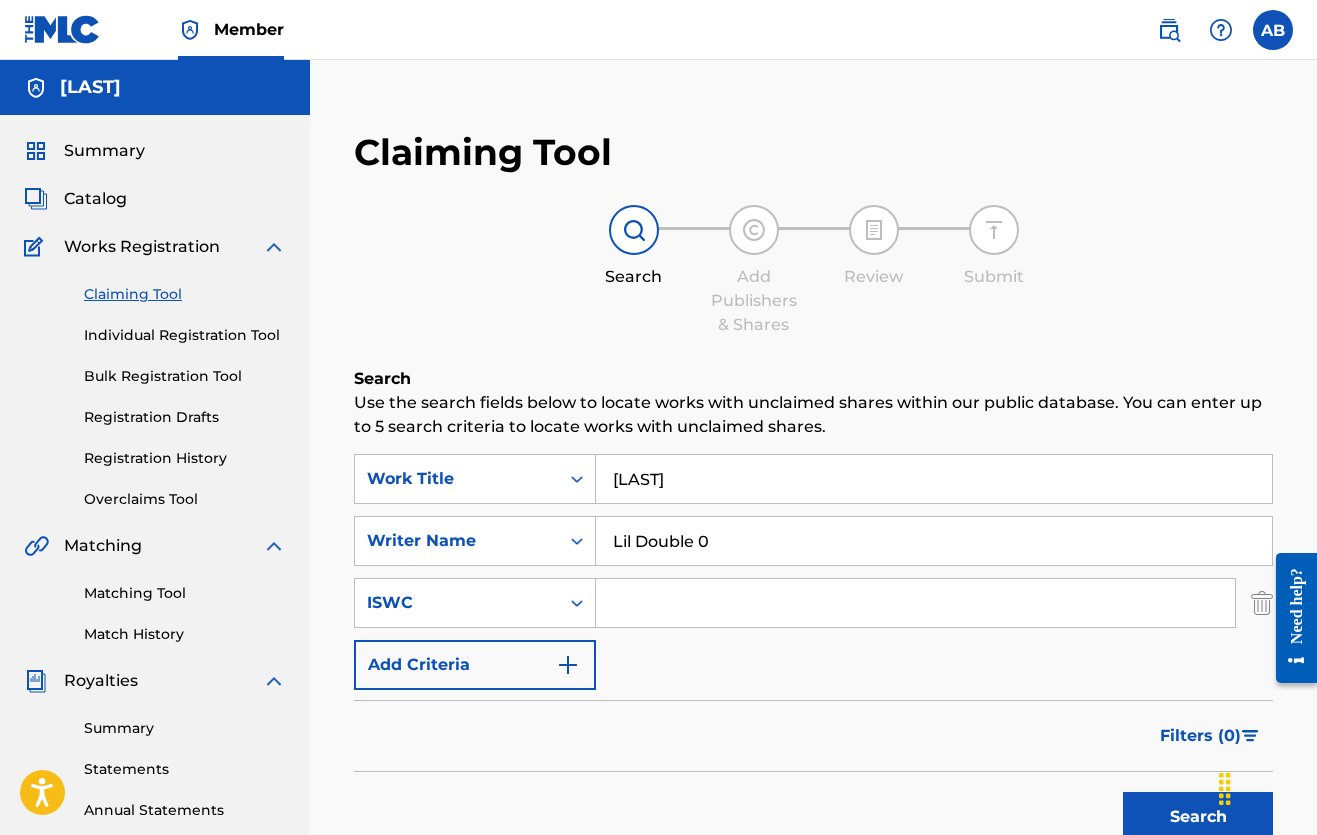 type on "Lil Double 0" 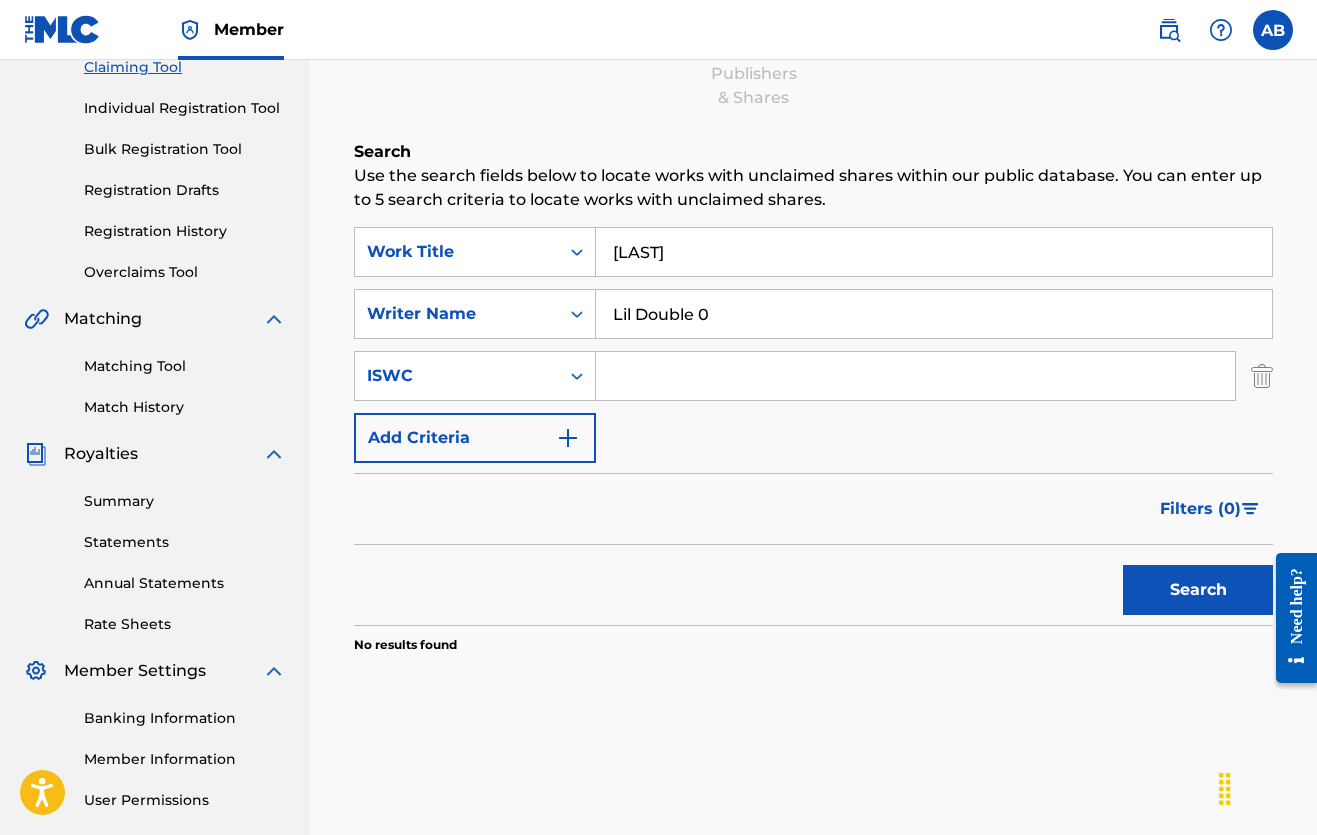 scroll, scrollTop: 276, scrollLeft: 0, axis: vertical 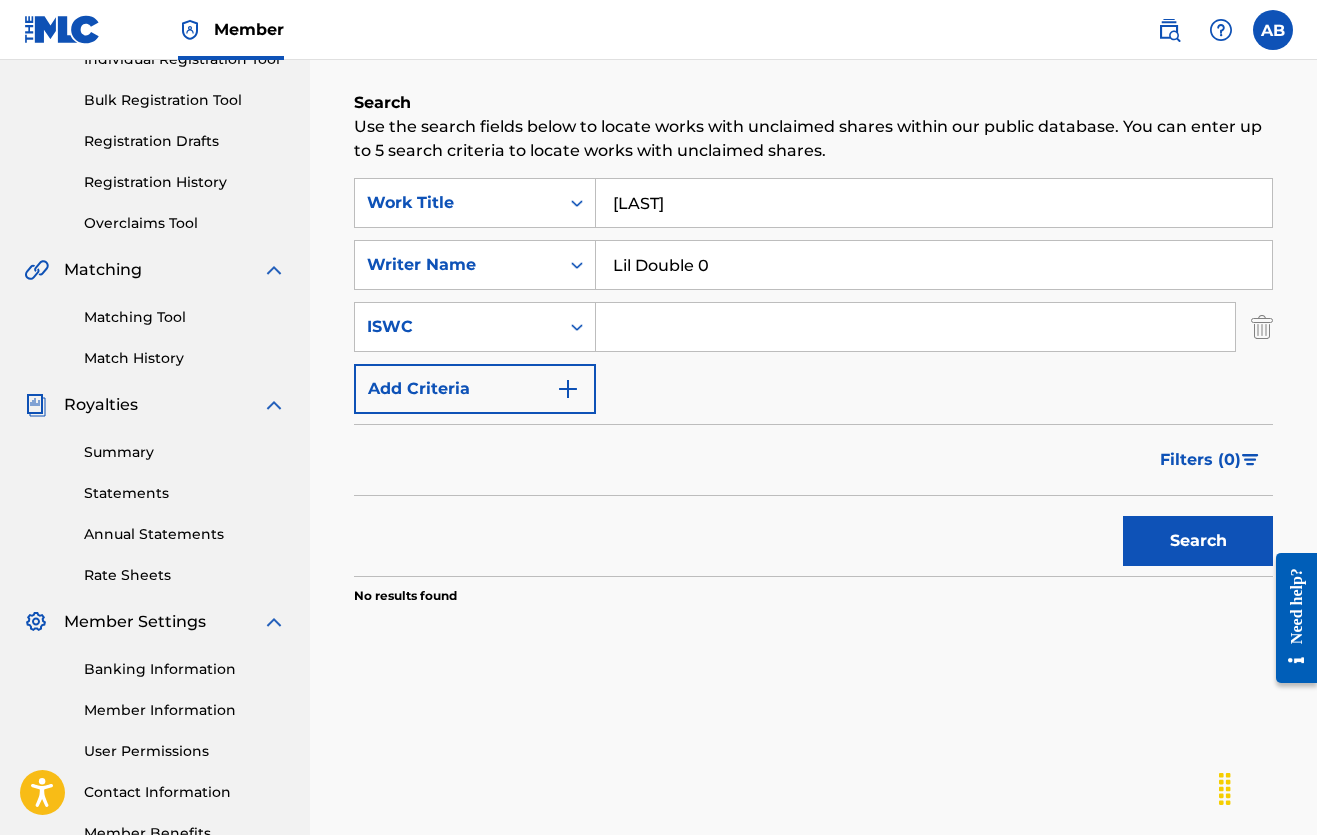 click on "Search" at bounding box center [1198, 541] 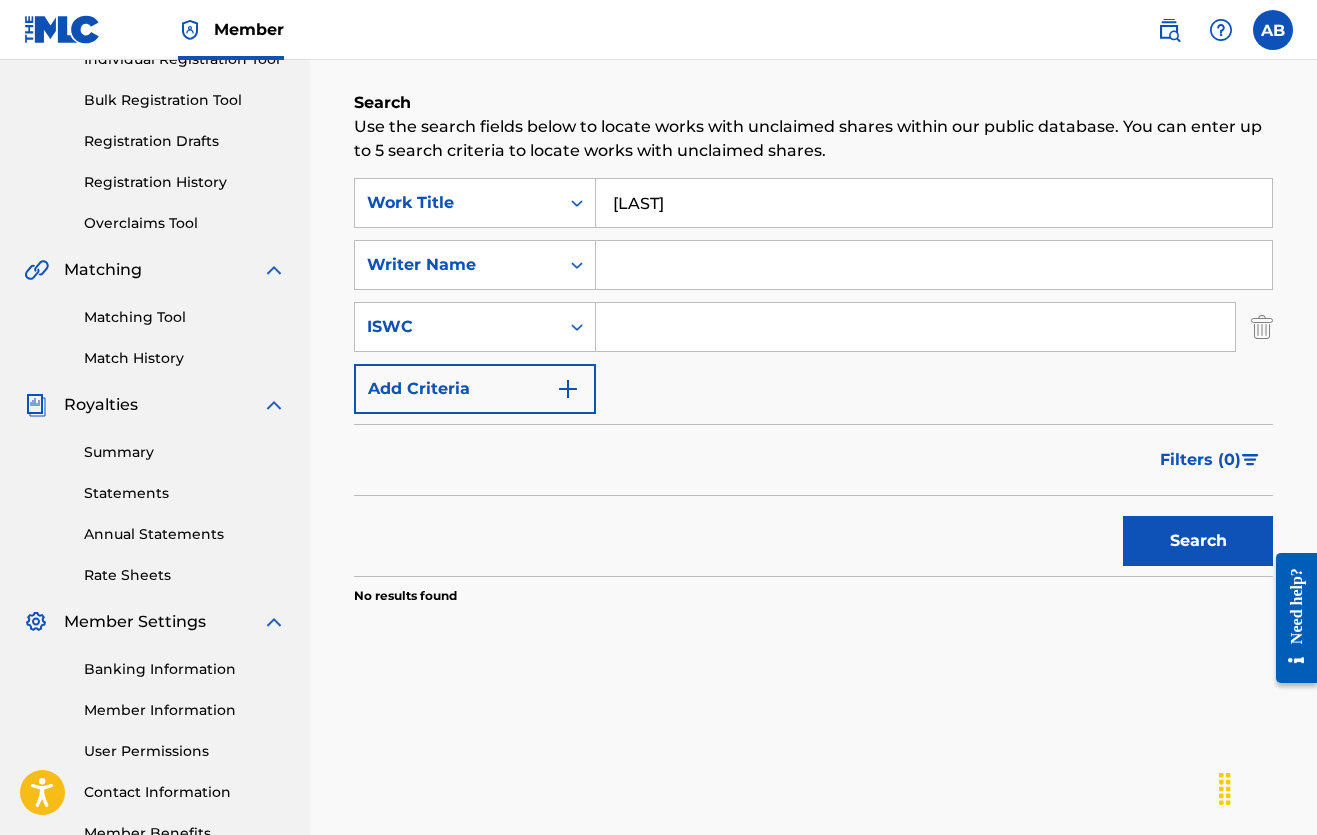 type 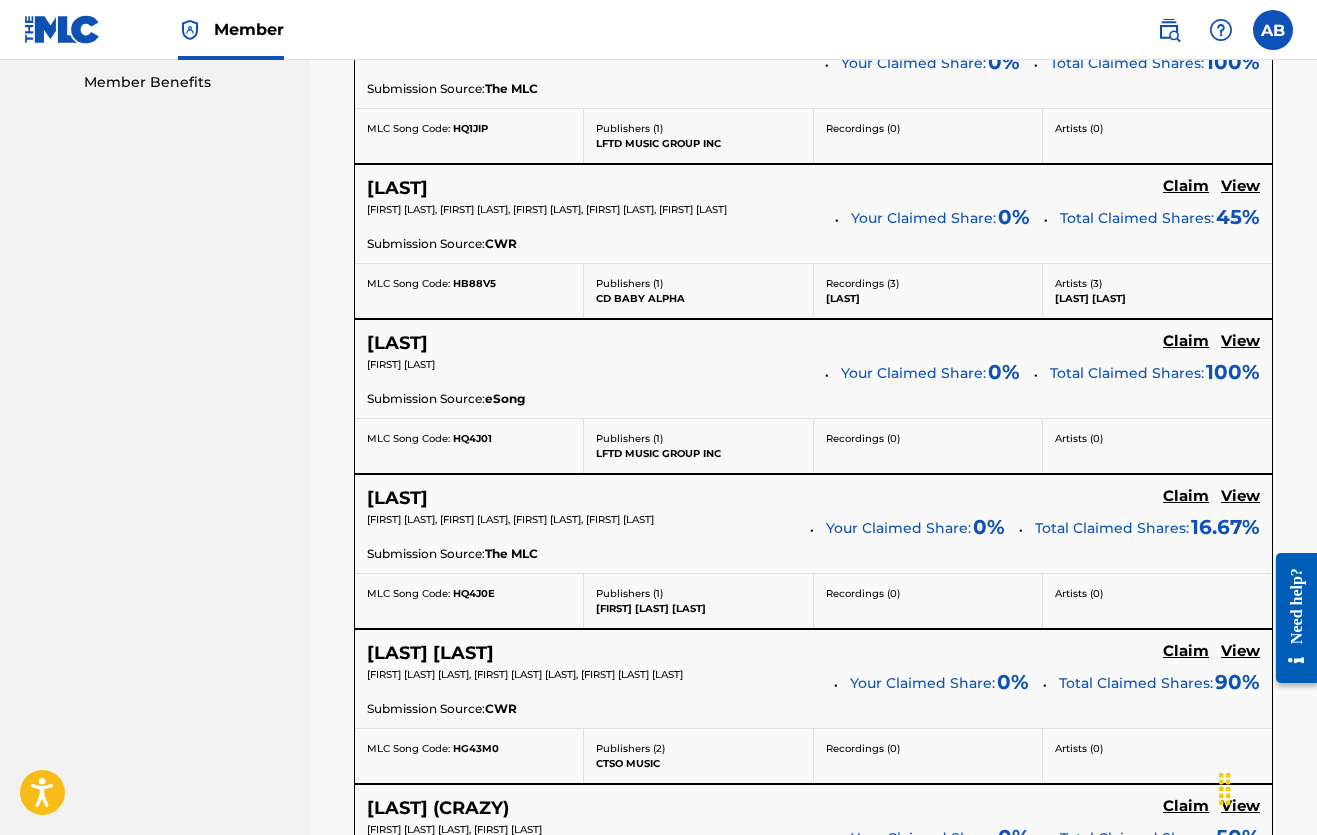 scroll, scrollTop: 1039, scrollLeft: 0, axis: vertical 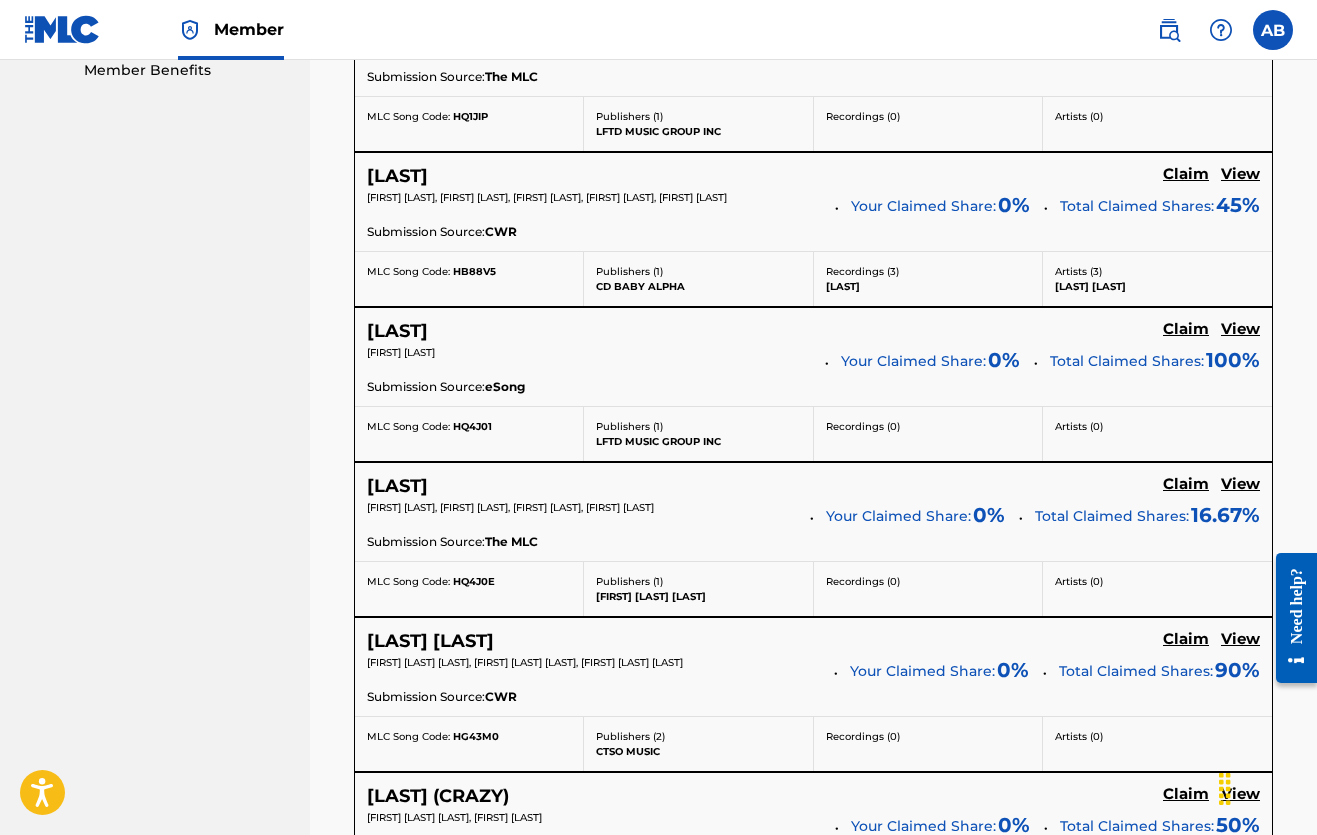 click on "Your Claimed Share:  0 %" at bounding box center (915, 514) 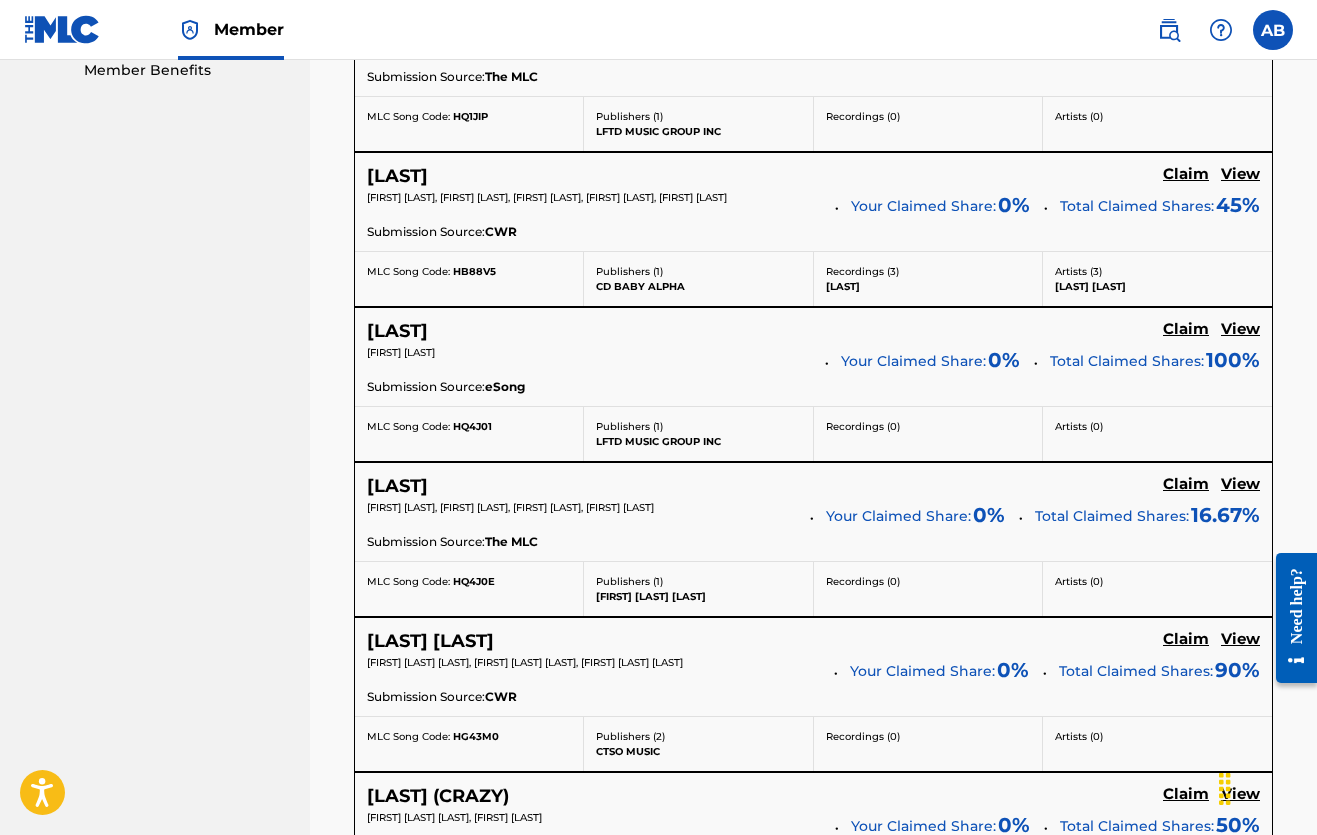 click on "Claim" at bounding box center (1186, -136) 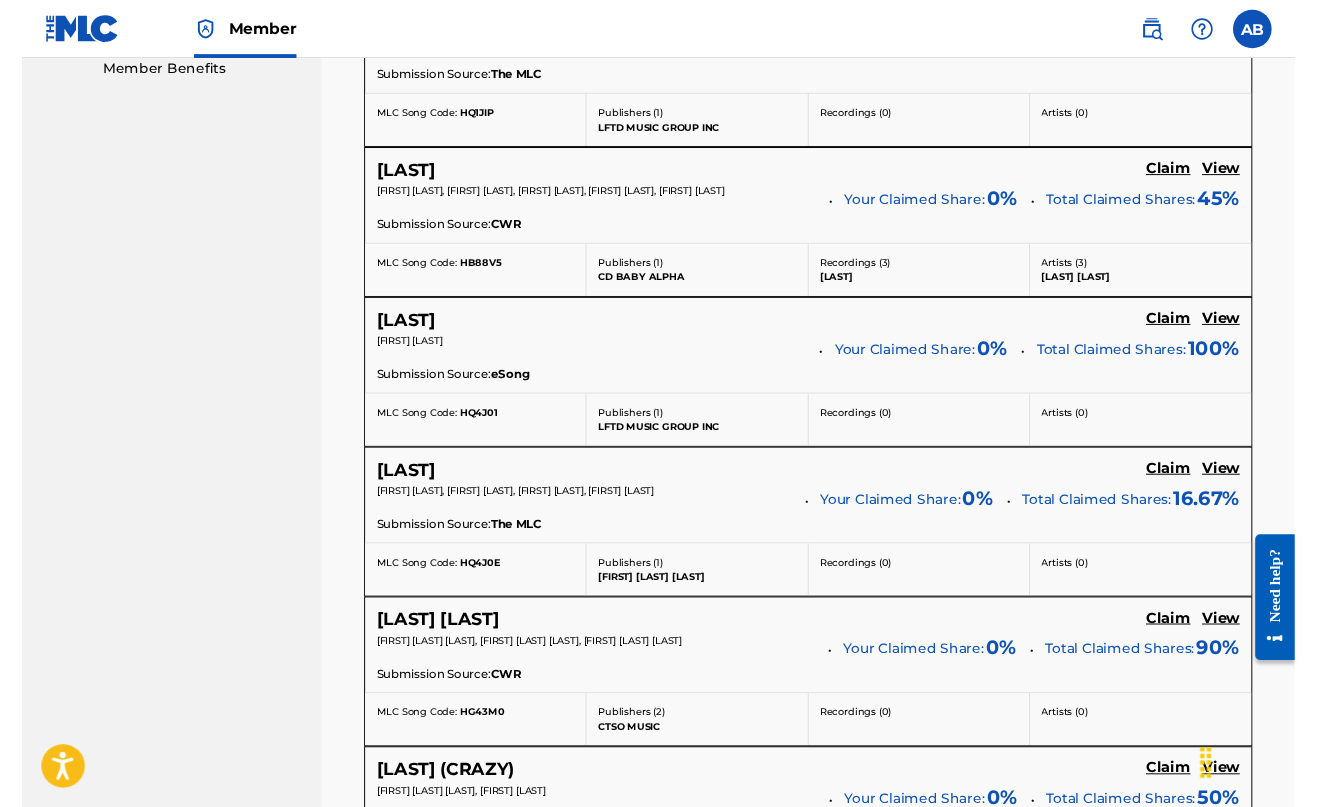 scroll, scrollTop: 470, scrollLeft: 0, axis: vertical 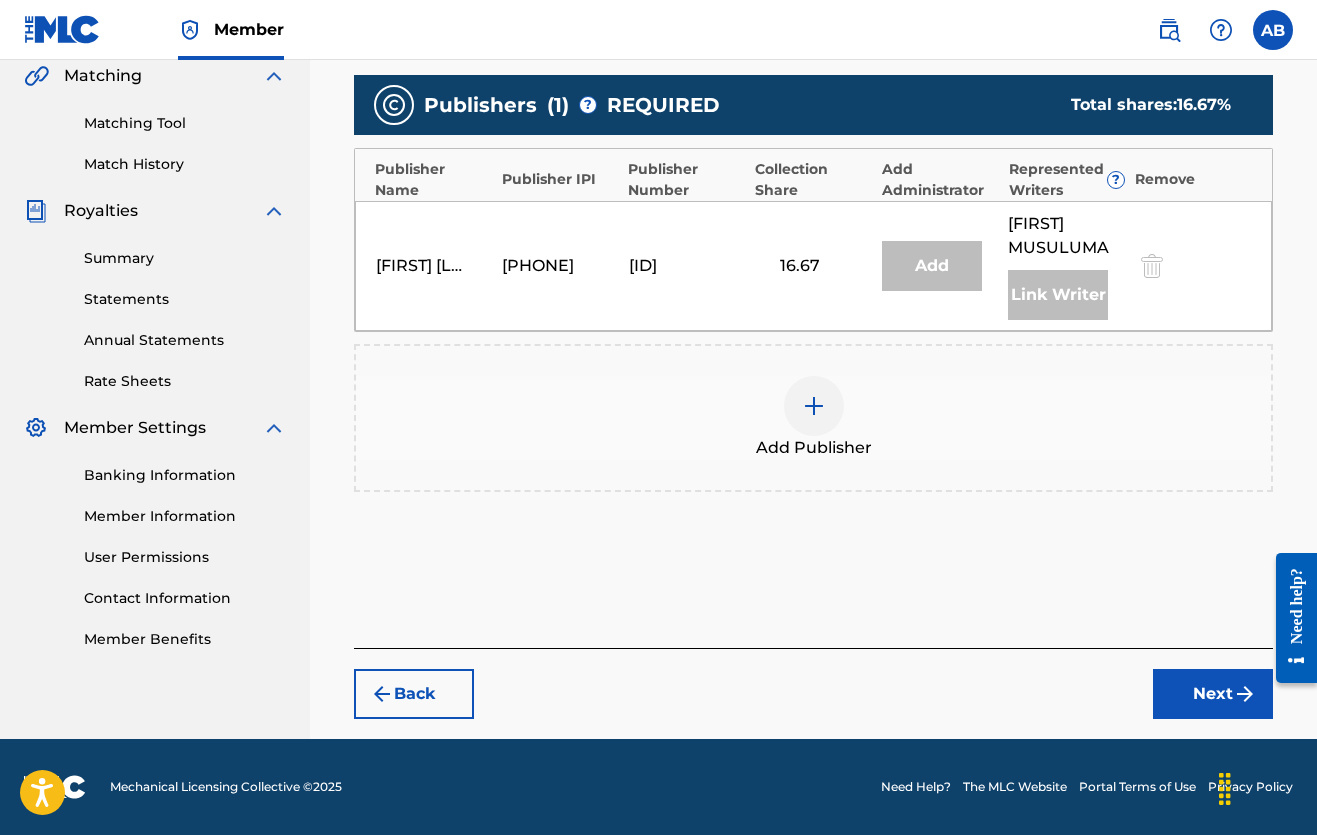 click on "[FIRST] [LAST] [LAST] [PHONE] [ID] 16.67 Add [FIRST] [LAST] Link Writer" at bounding box center (813, 266) 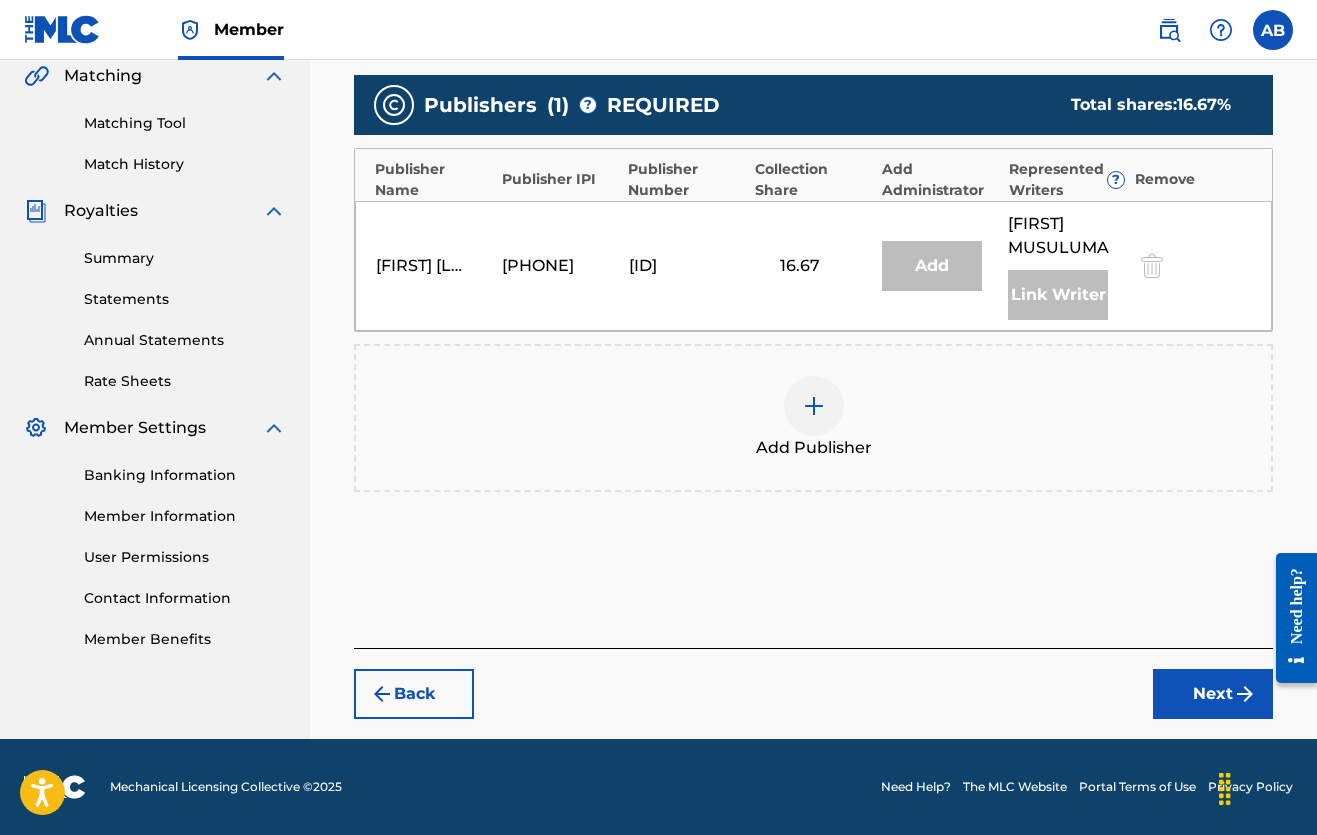 click at bounding box center [814, 406] 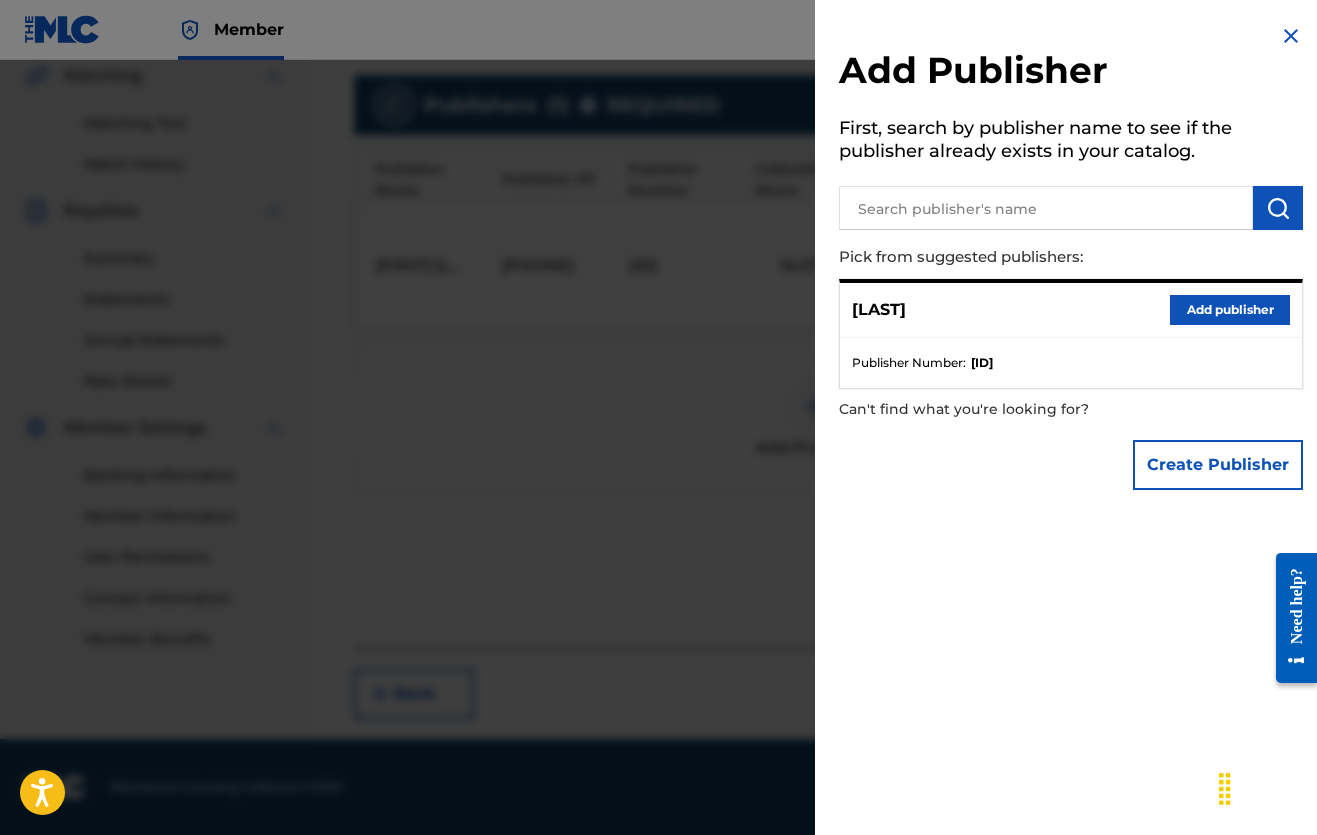 click on "Add publisher" at bounding box center [1230, 310] 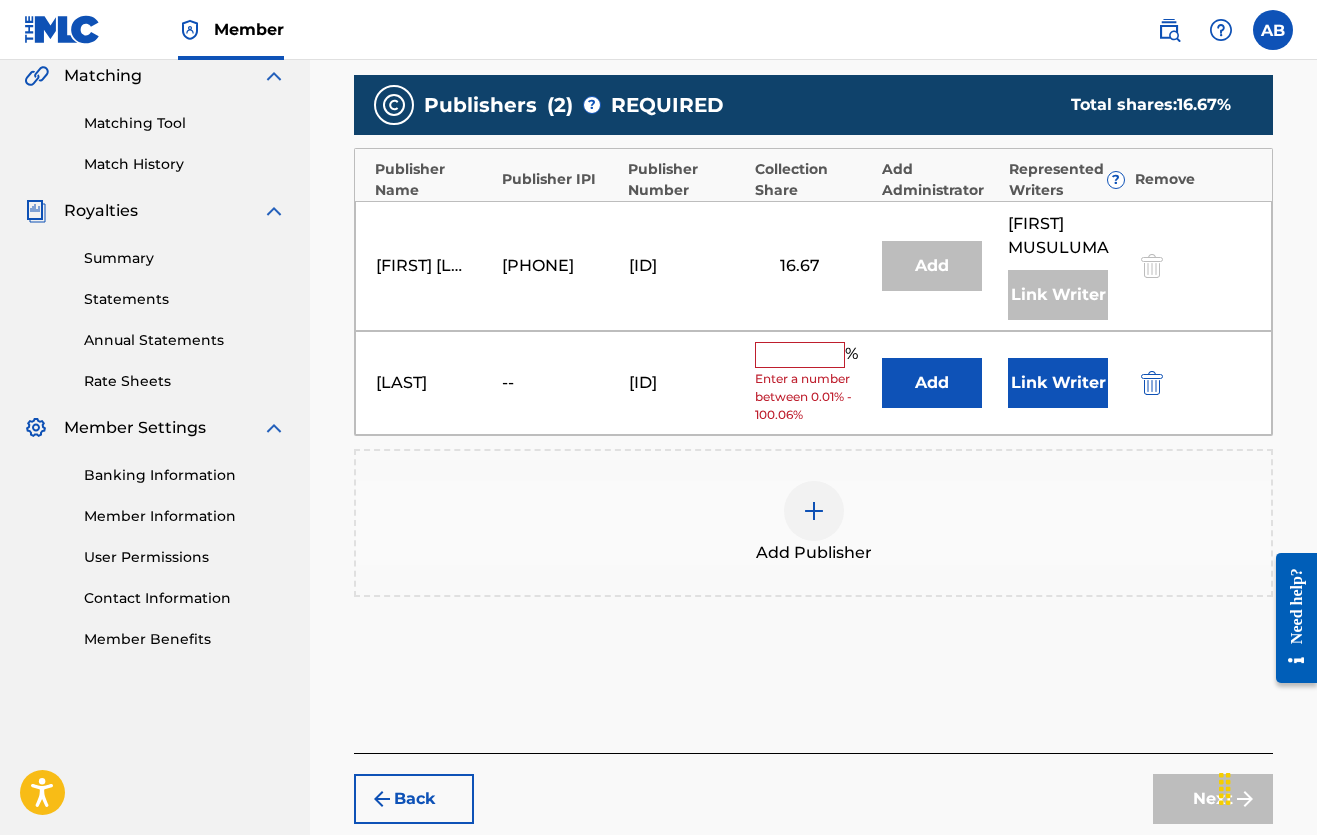 click at bounding box center (800, 355) 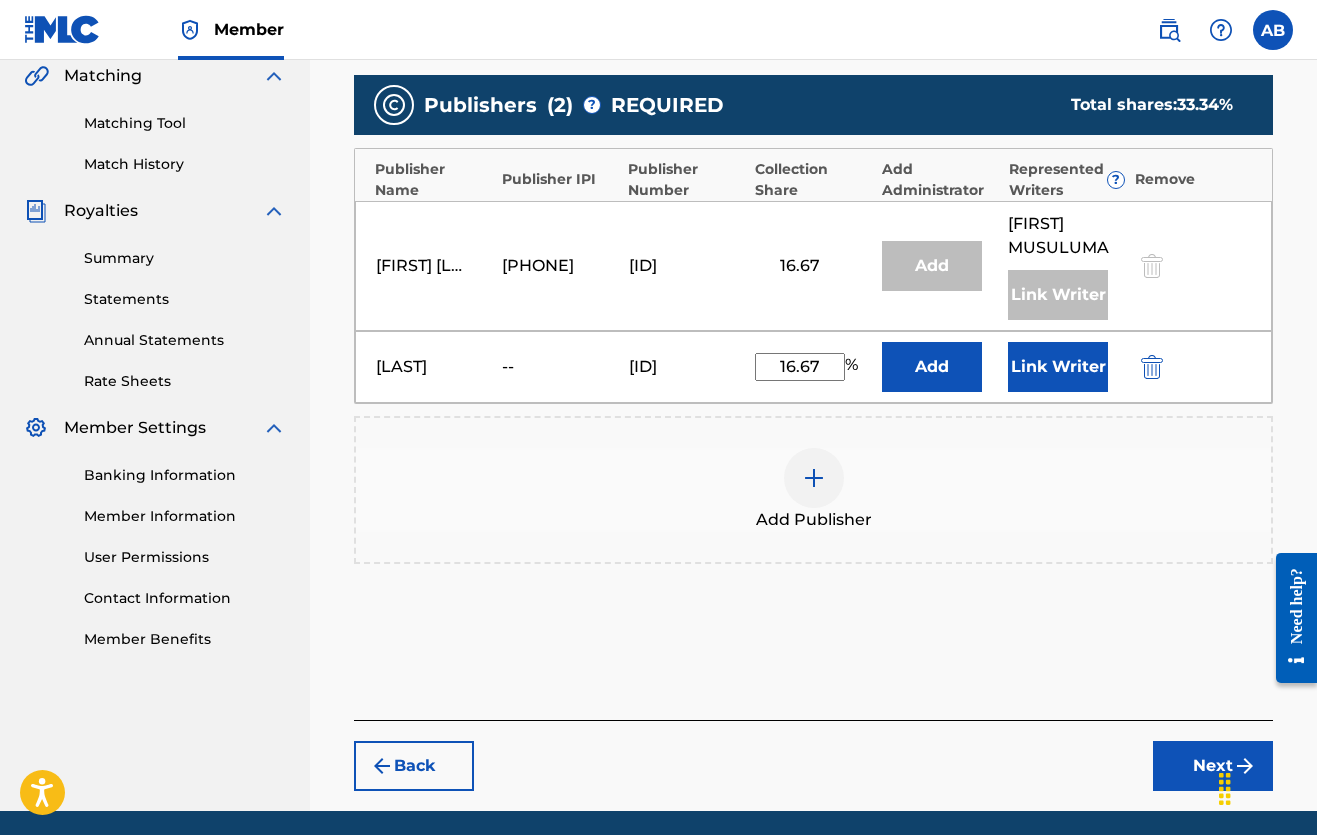 type on "16.67" 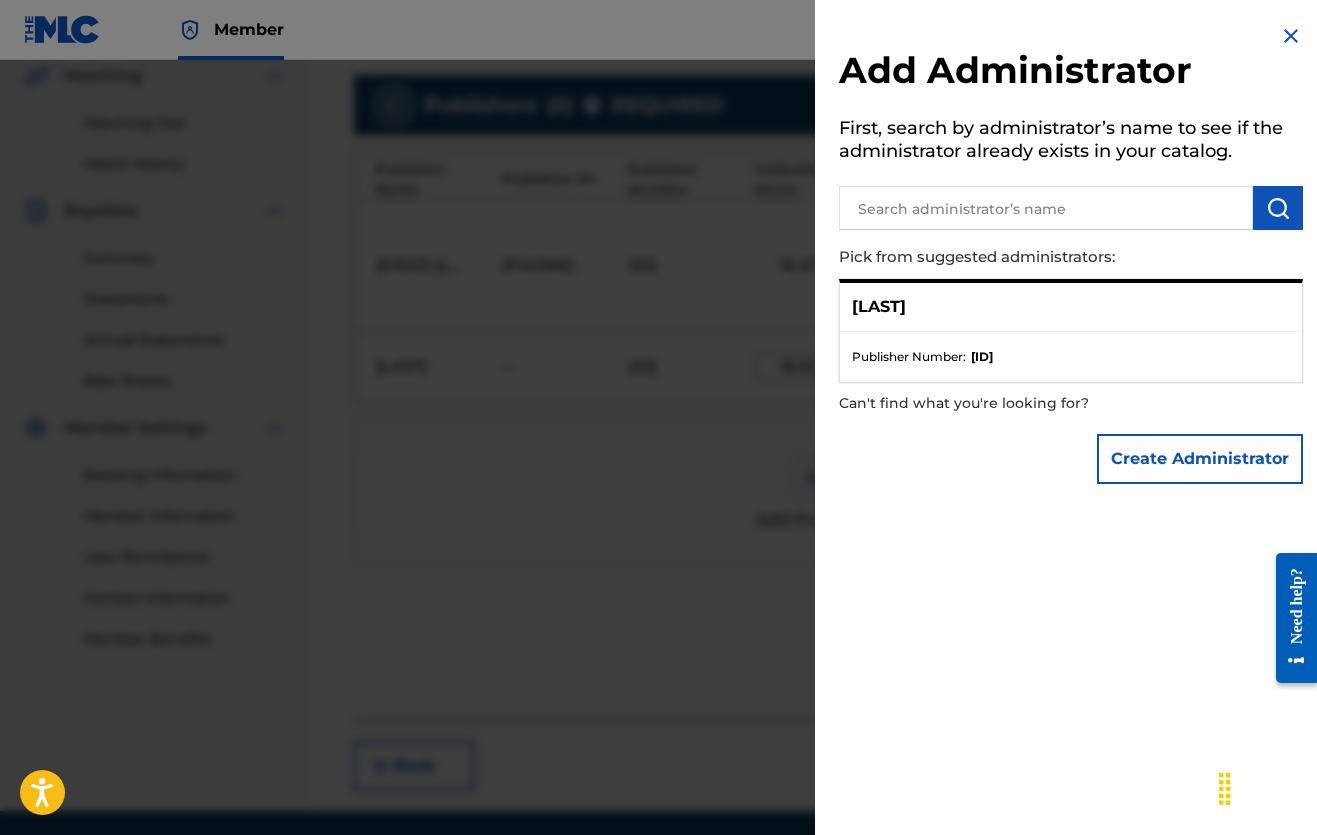 click at bounding box center (1291, 36) 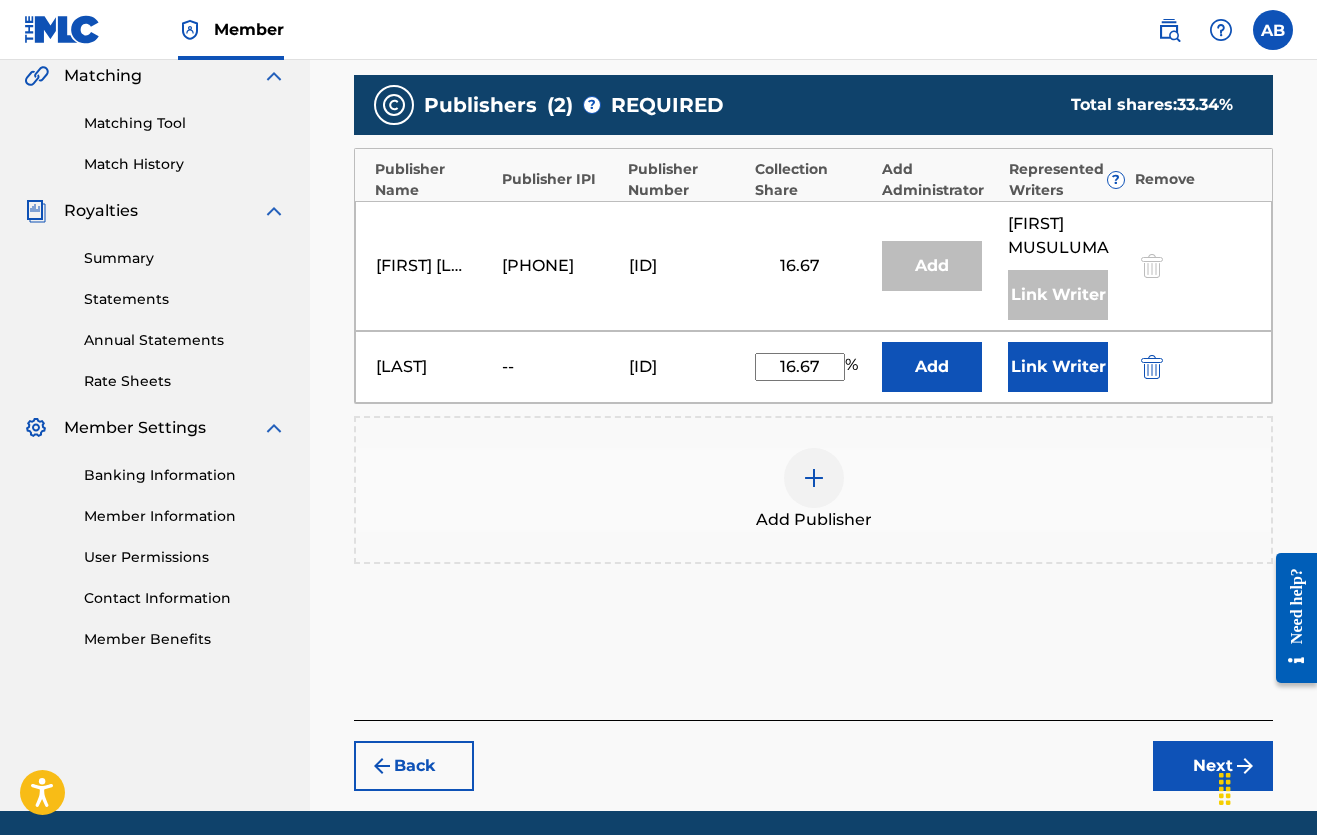 click on "Link Writer" at bounding box center [1058, 367] 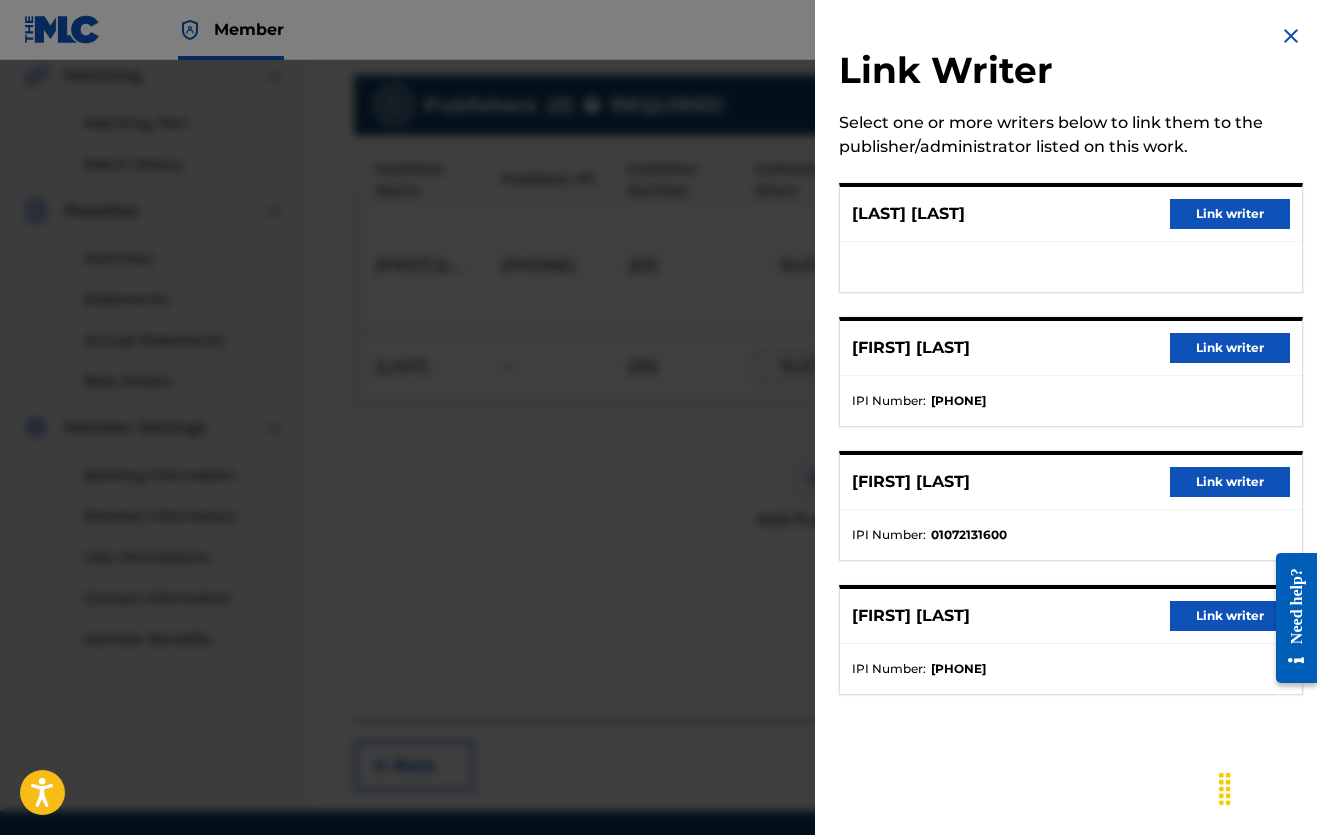 click on "Link writer" at bounding box center (1230, 214) 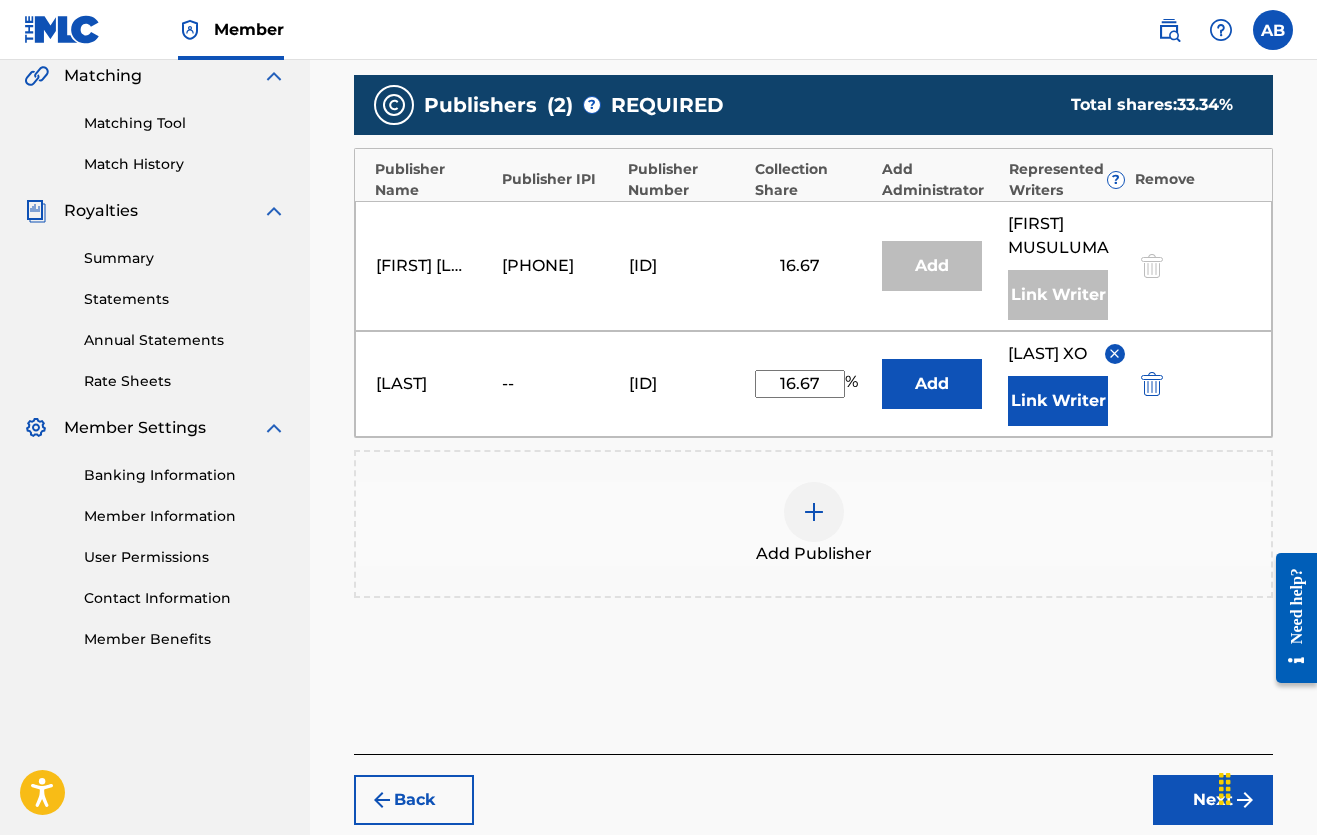 click on "Add" at bounding box center [932, 384] 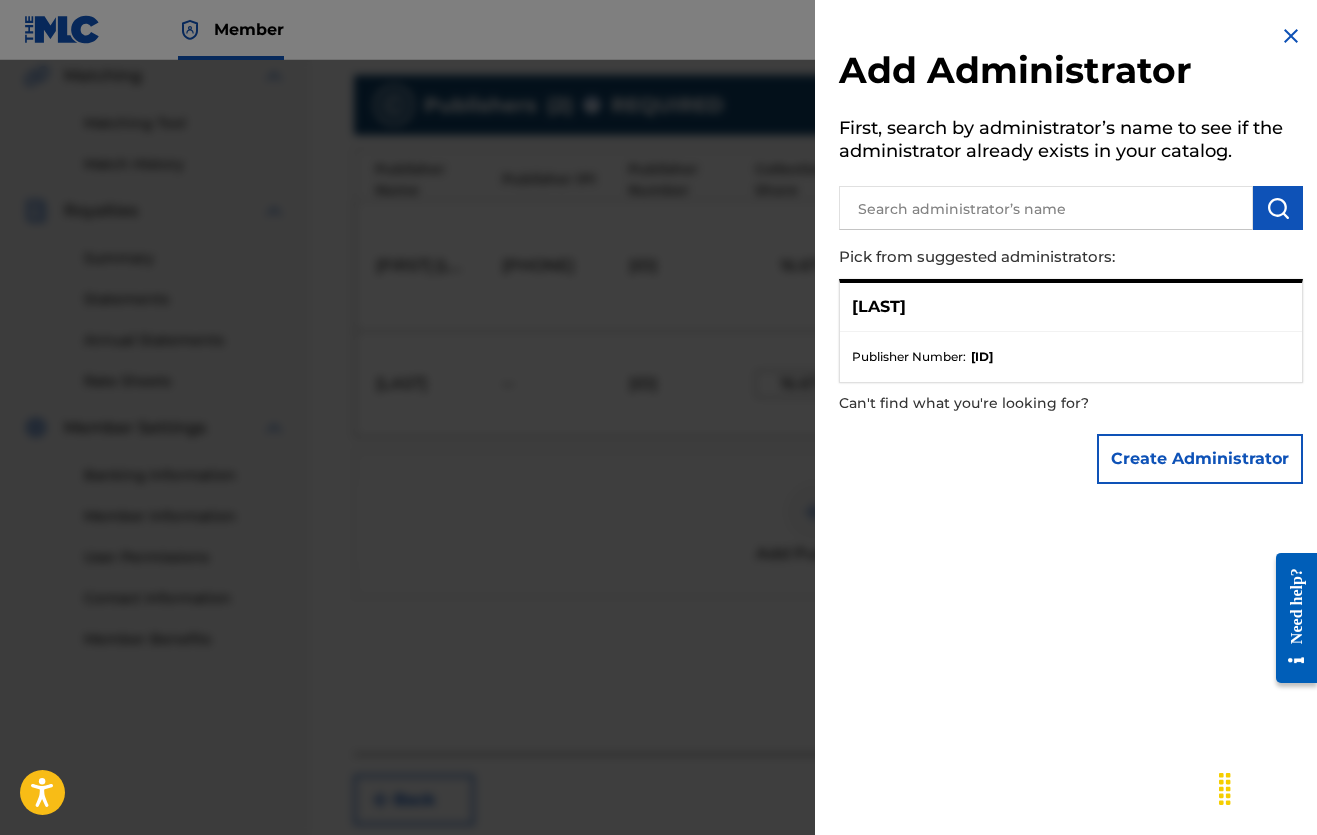 click at bounding box center (1046, 208) 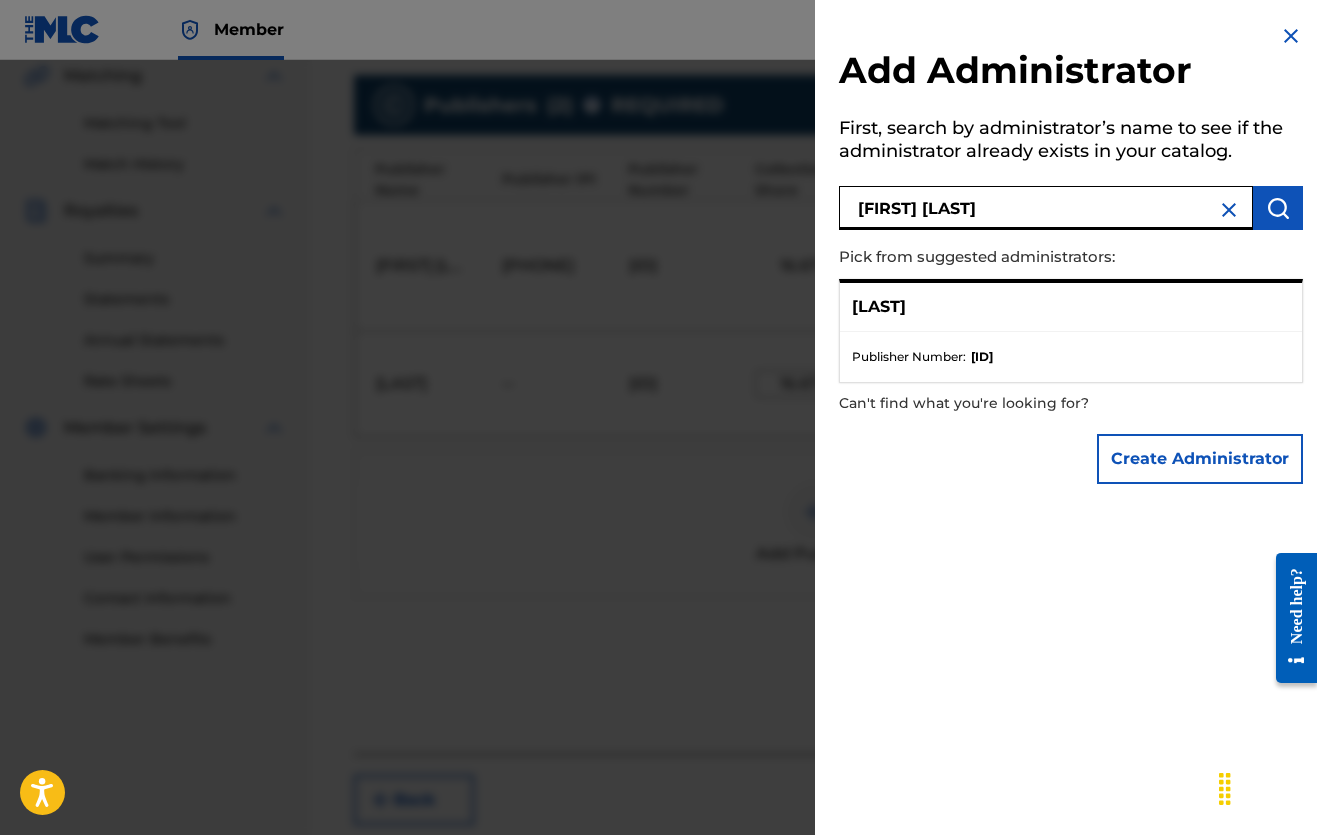 type on "[FIRST] [LAST]" 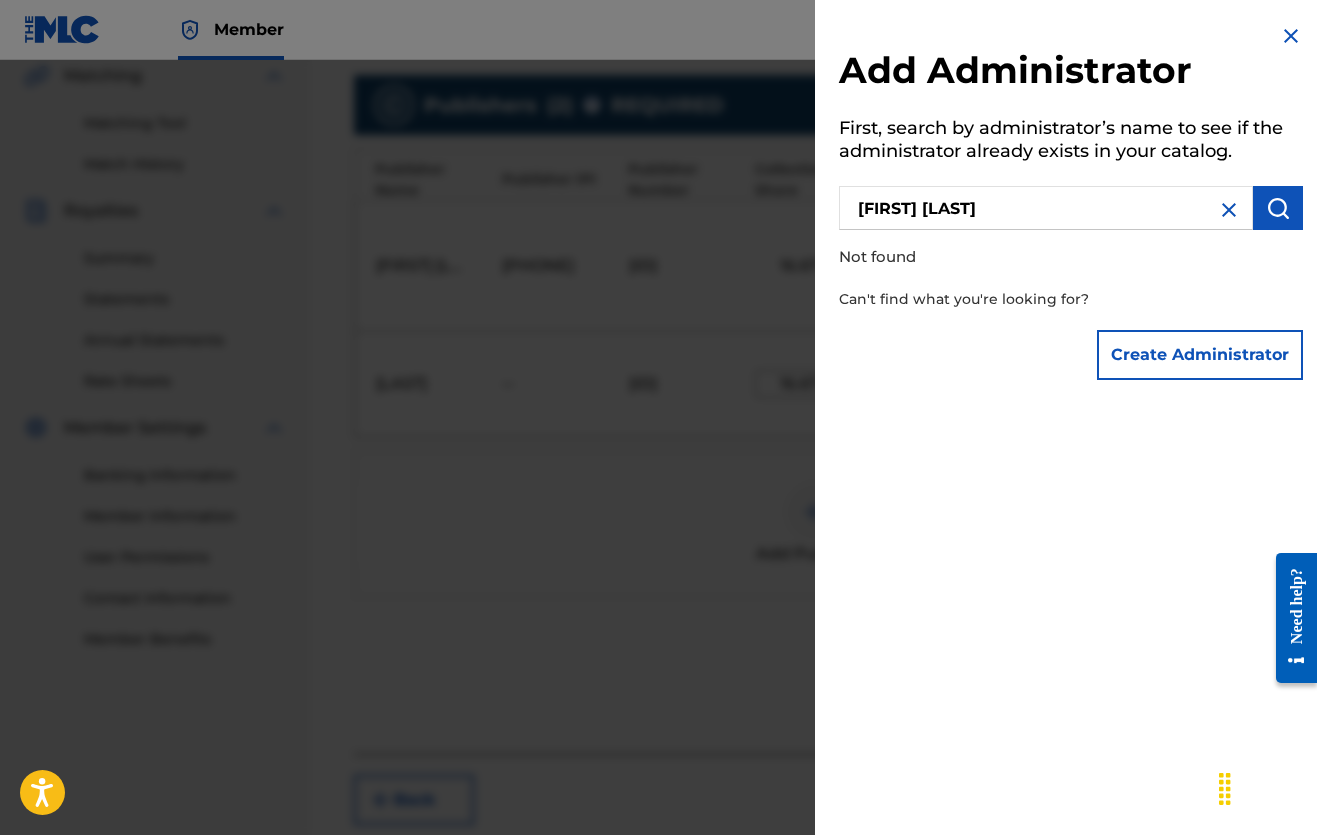click at bounding box center (1229, 210) 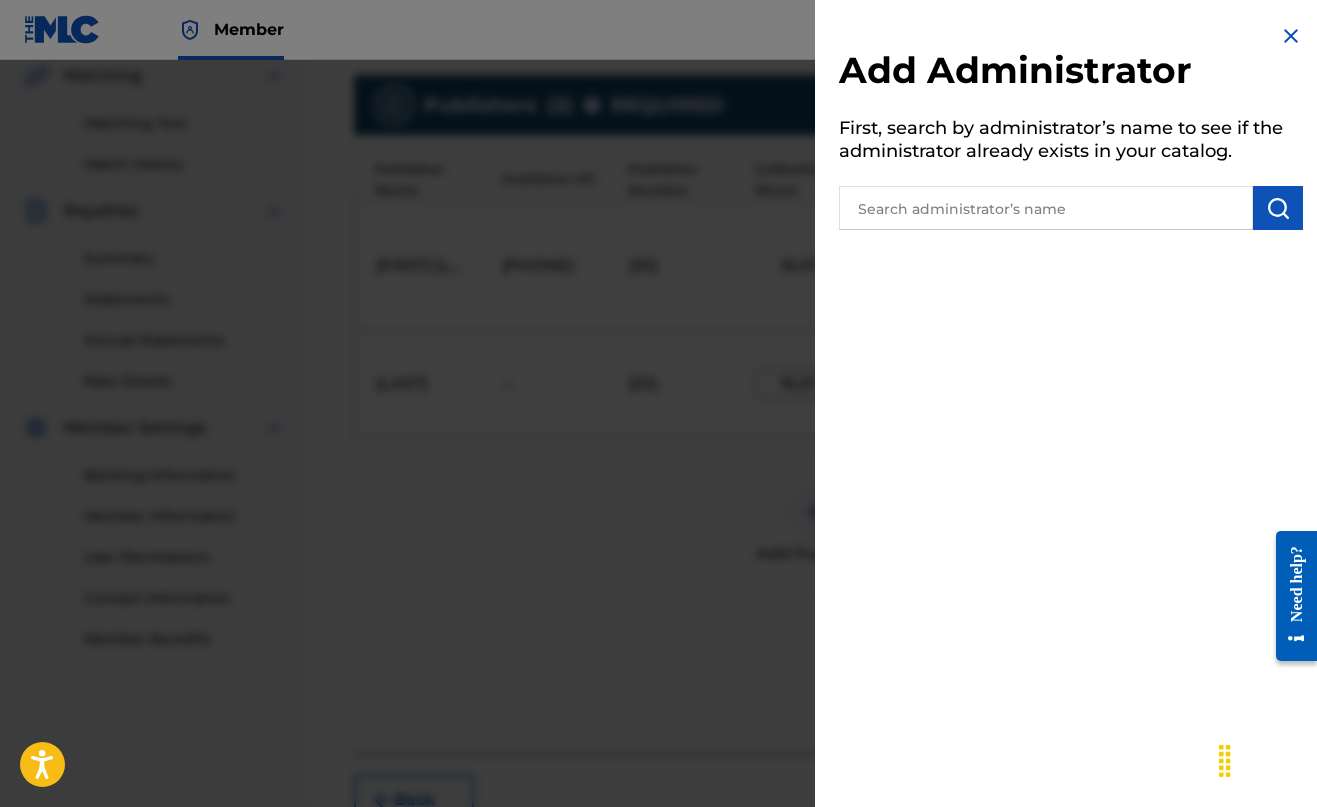 click at bounding box center [1291, 36] 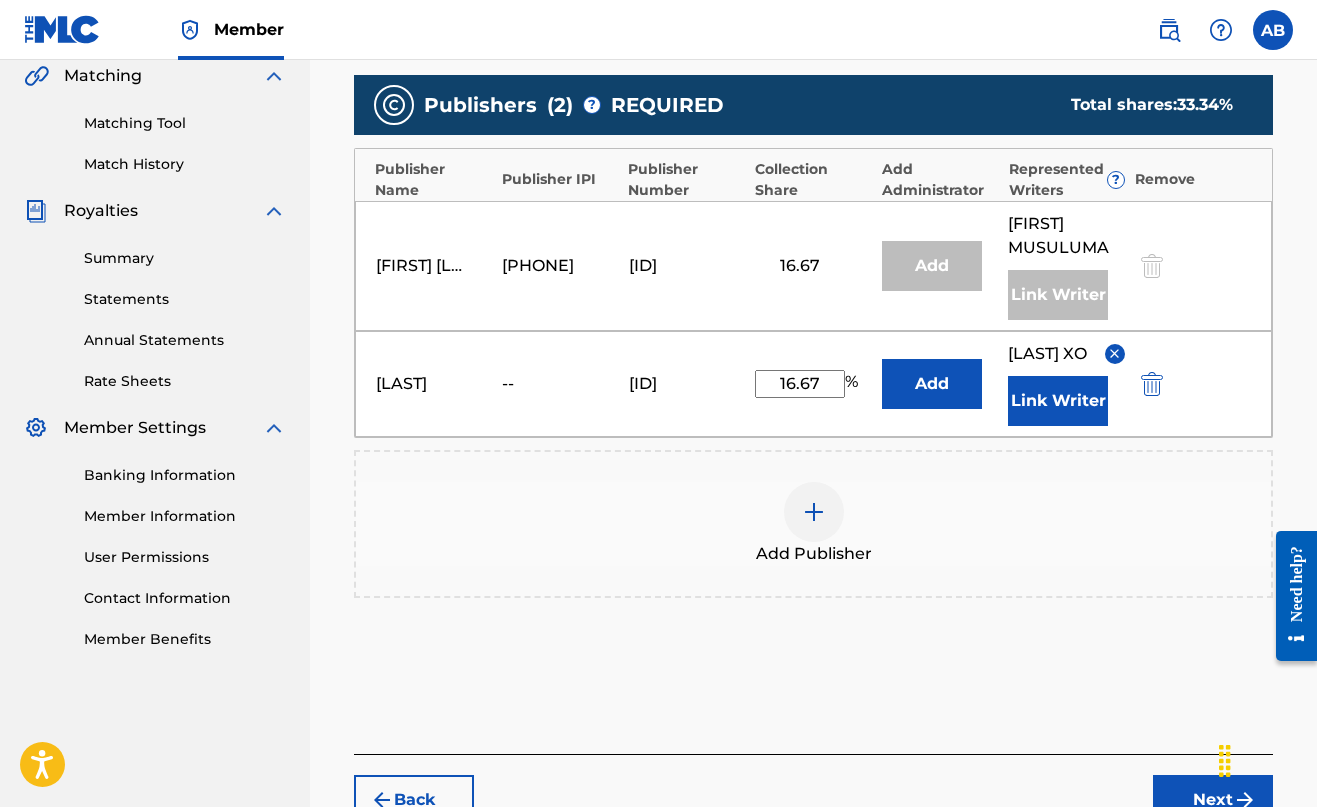 click on "Add" at bounding box center (932, 384) 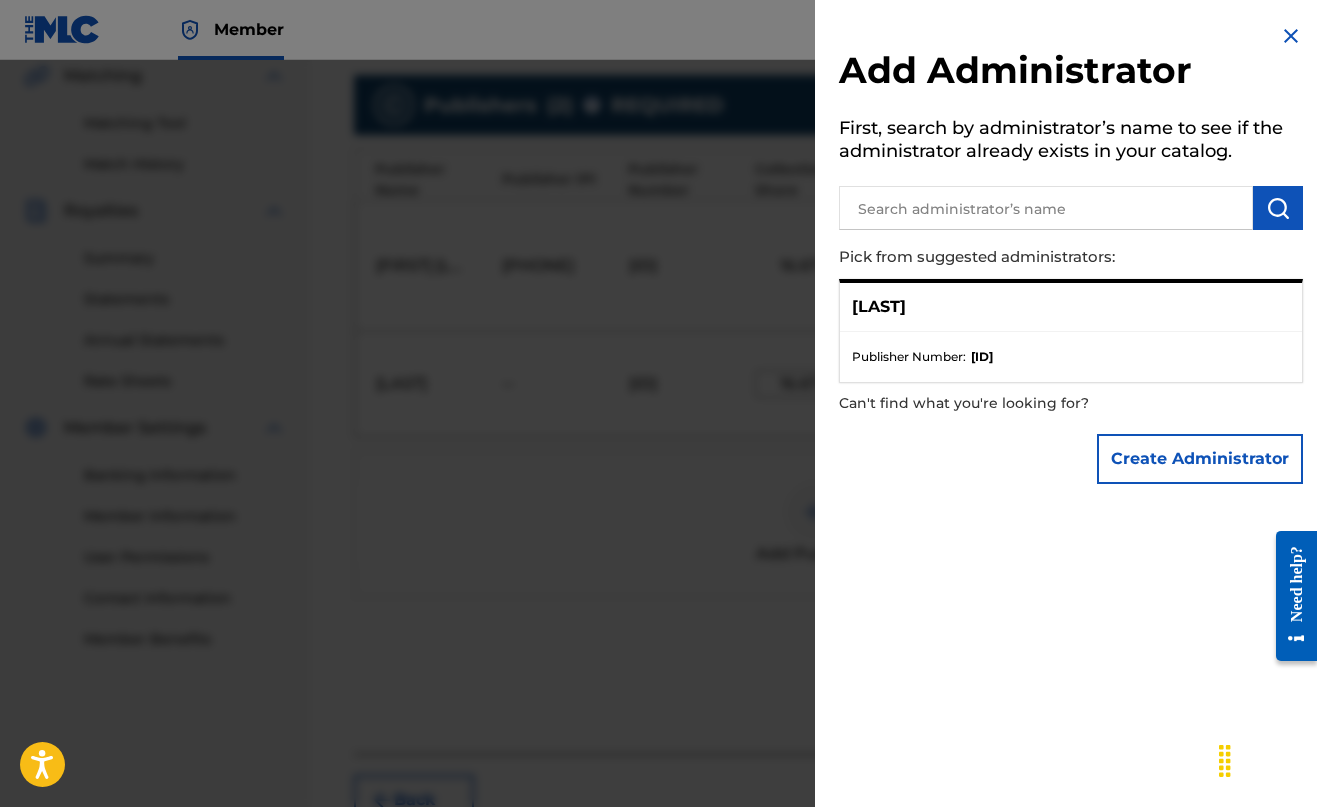 click on "Publisher Number : [ID]" at bounding box center [1071, 357] 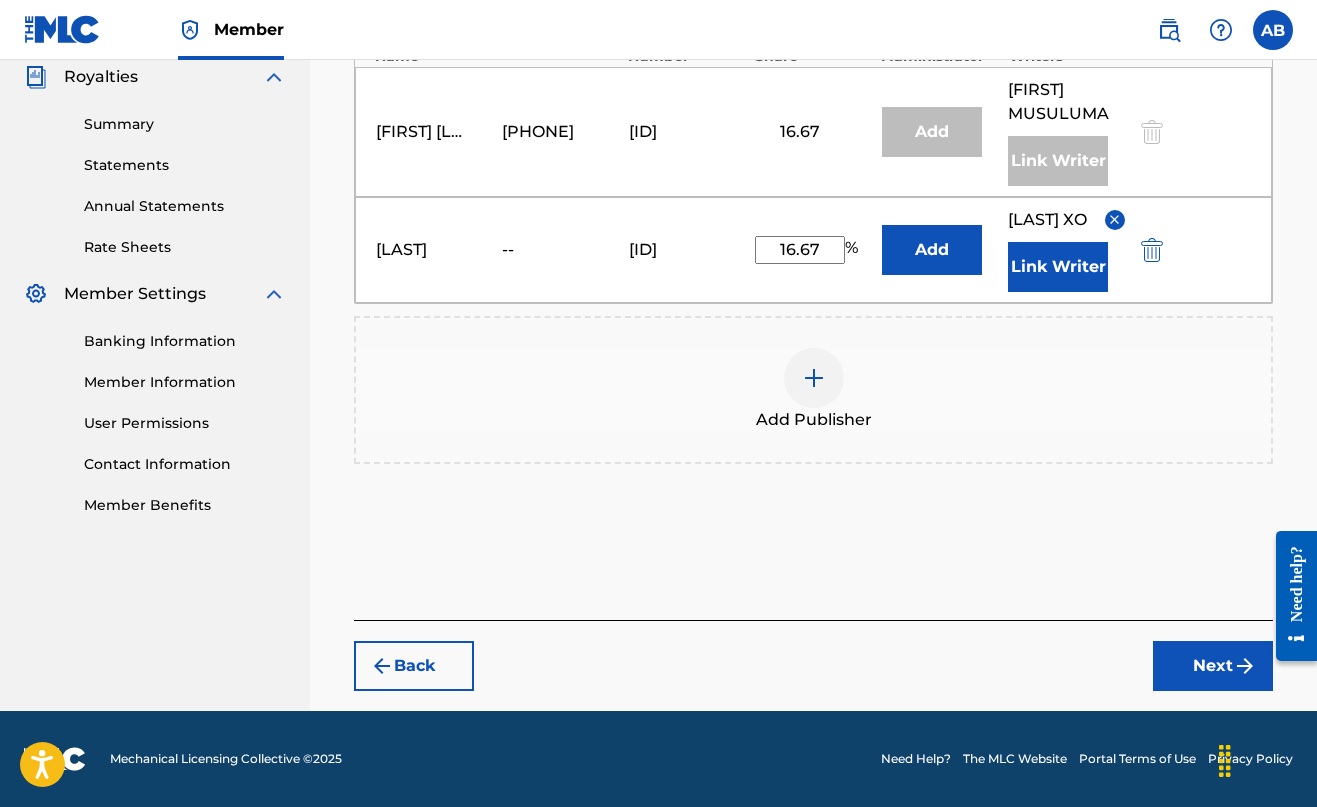 click on "Next" at bounding box center (1213, 666) 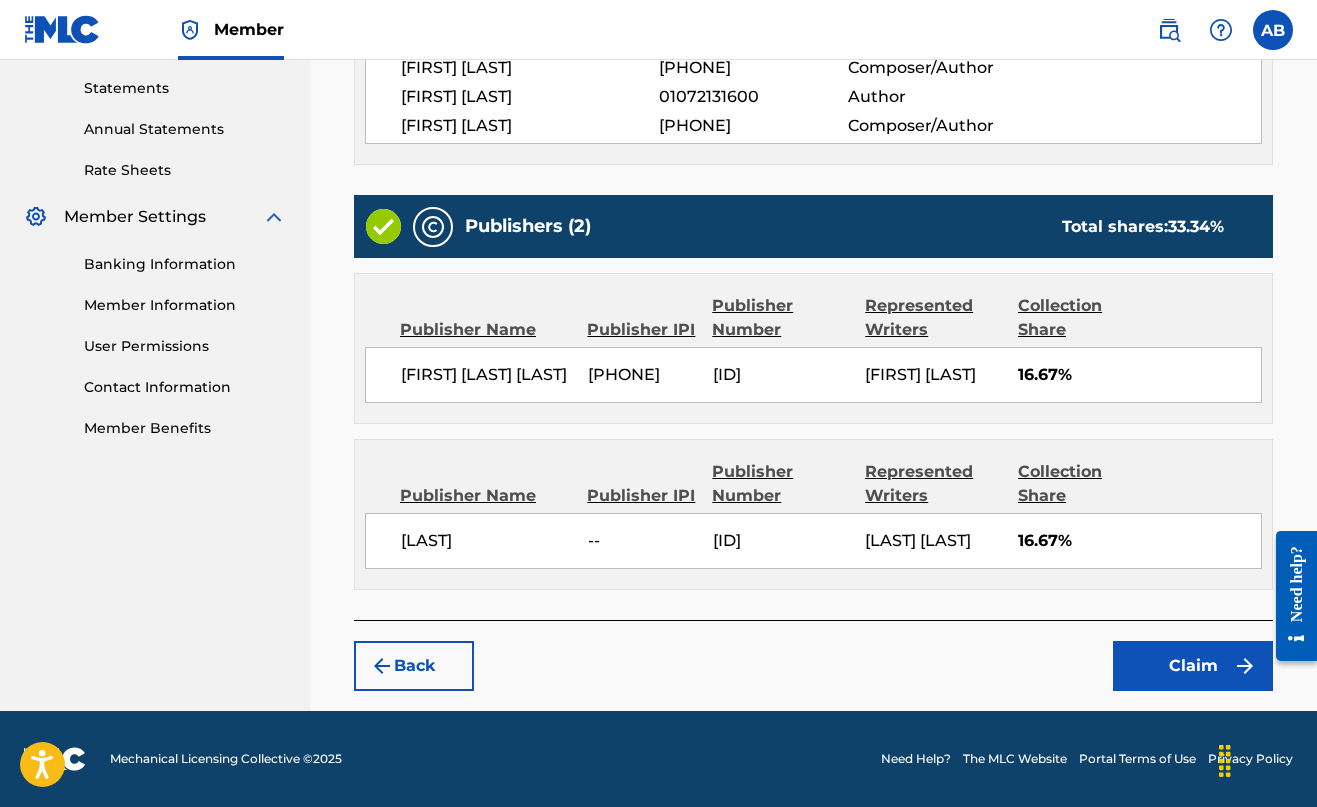 scroll, scrollTop: 702, scrollLeft: 0, axis: vertical 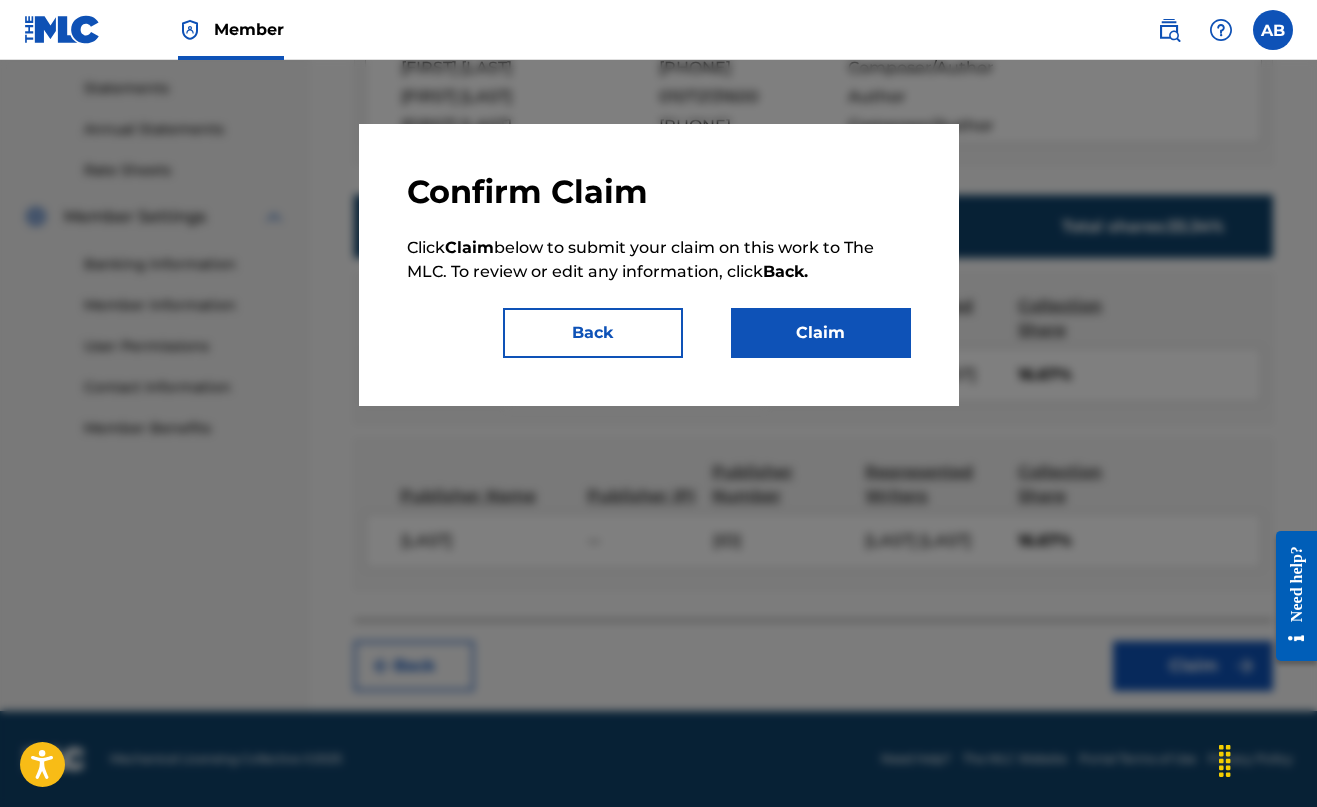 click on "Claim" at bounding box center [821, 333] 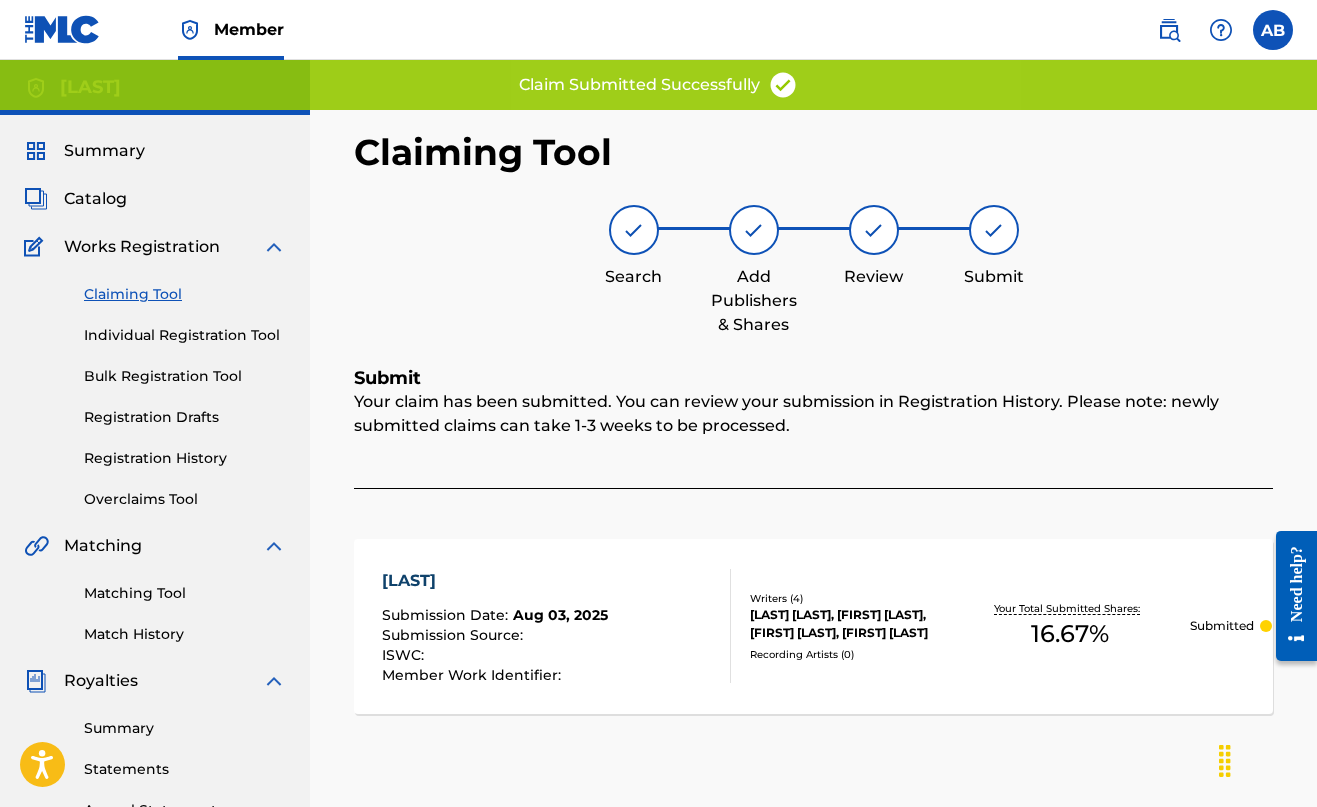 scroll, scrollTop: 0, scrollLeft: 0, axis: both 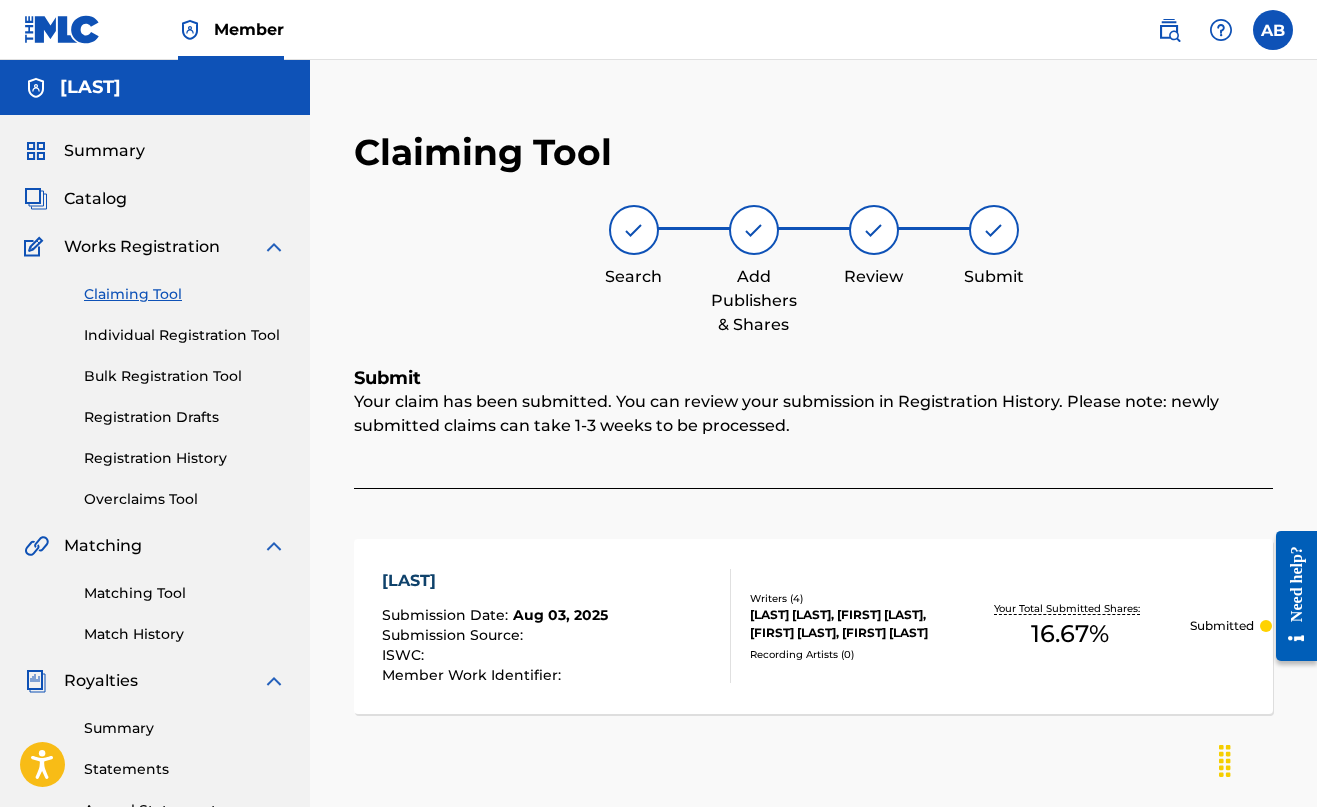 click on "Works Registration" at bounding box center [142, 247] 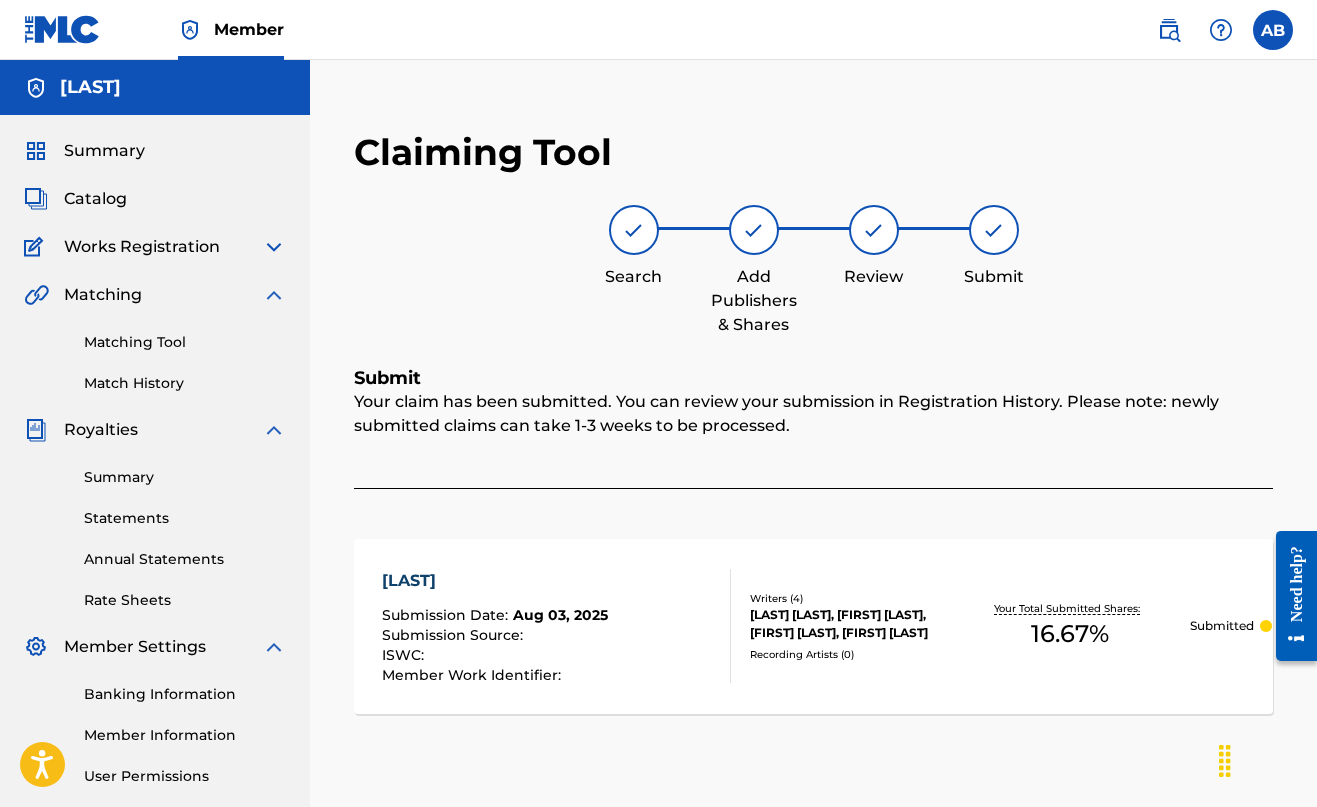 click on "Summary" at bounding box center (185, 477) 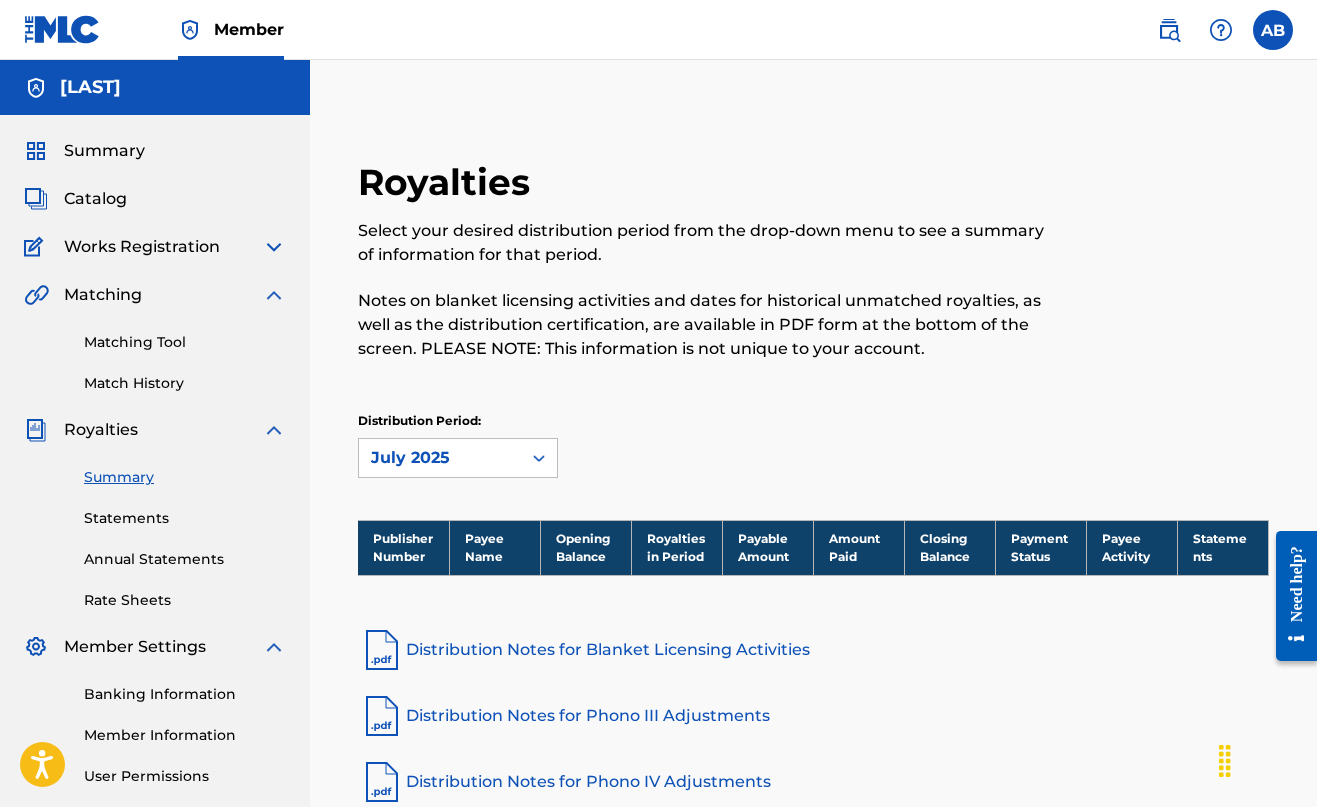 click on "Statements" at bounding box center [185, 518] 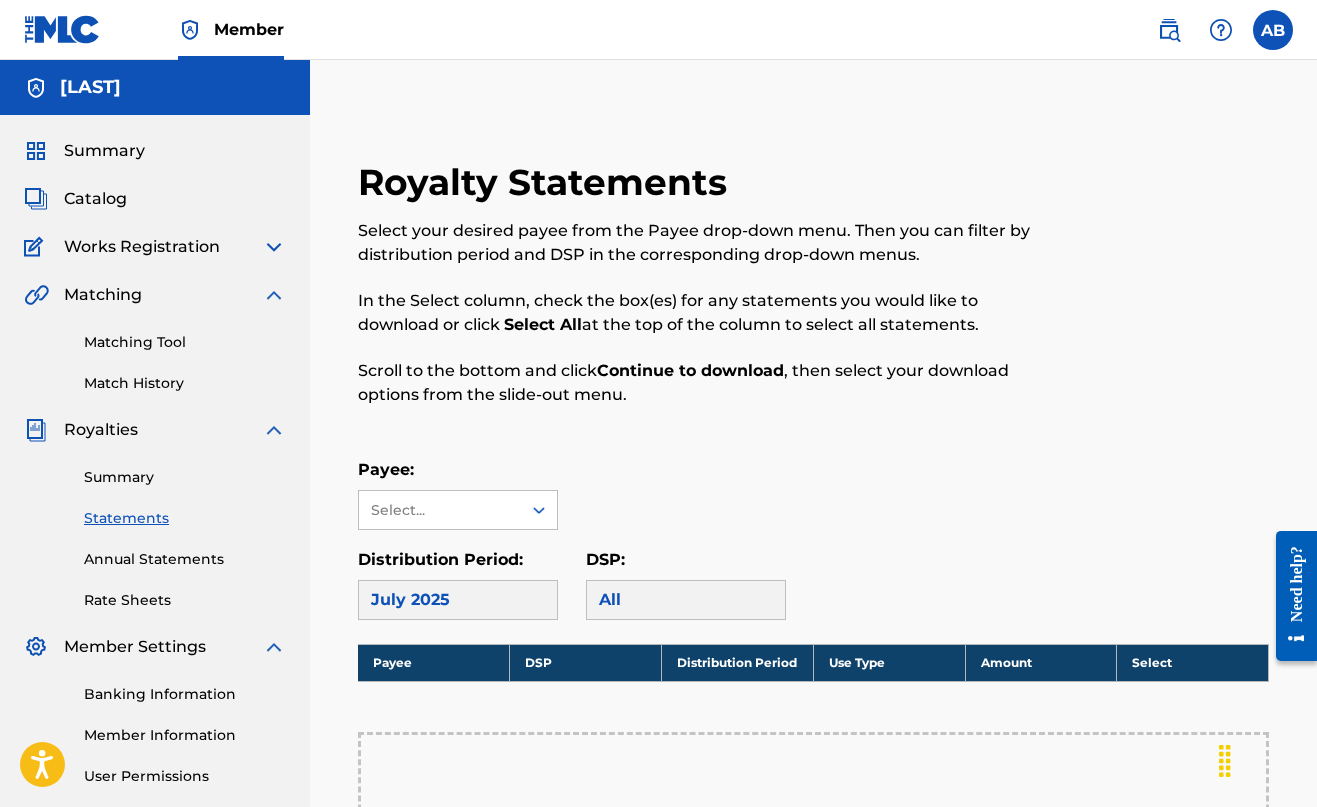scroll, scrollTop: 0, scrollLeft: 0, axis: both 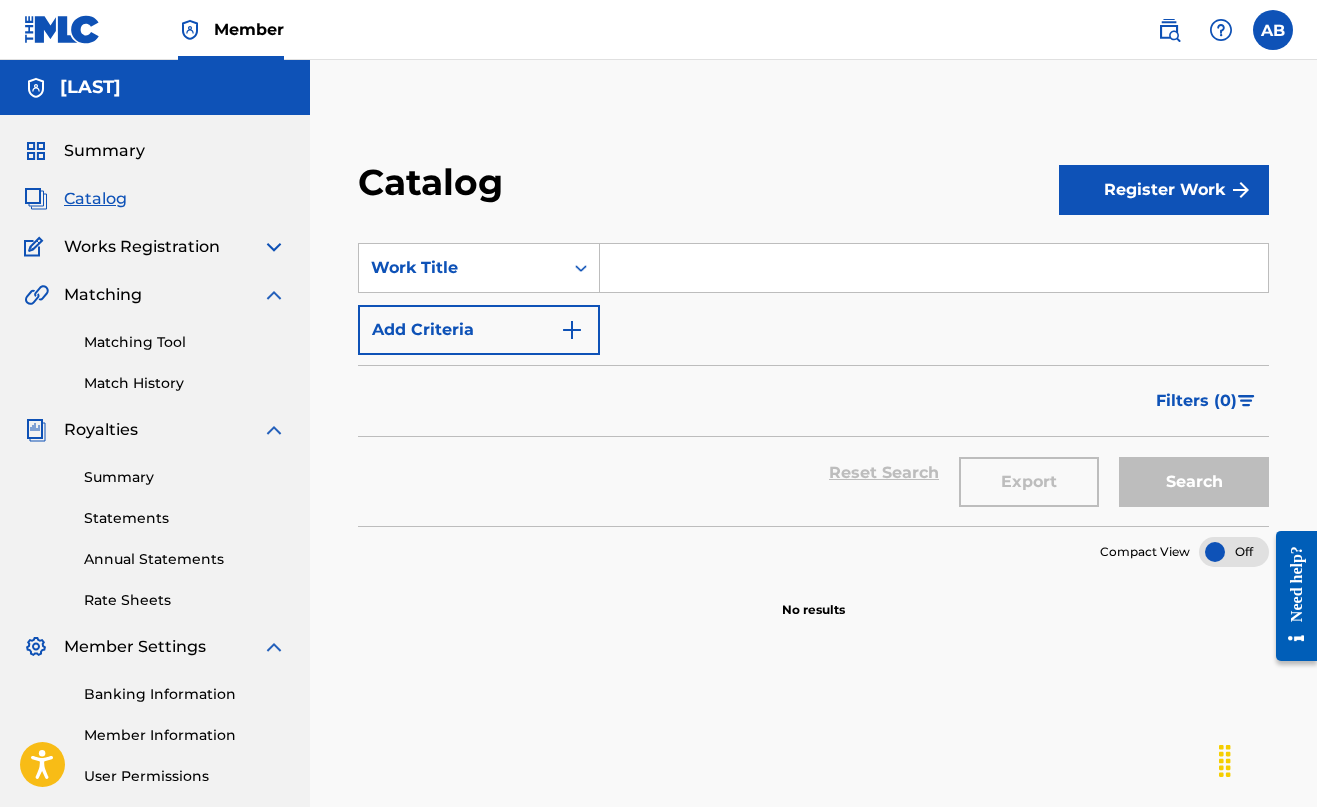 click on "Summary Catalog Works Registration Claiming Tool Individual Registration Tool Bulk Registration Tool Registration Drafts Registration History Overclaims Tool Matching Matching Tool Match History Royalties Summary Statements Annual Statements Rate Sheets Member Settings Banking Information Member Information User Permissions Contact Information Member Benefits" at bounding box center [155, 504] 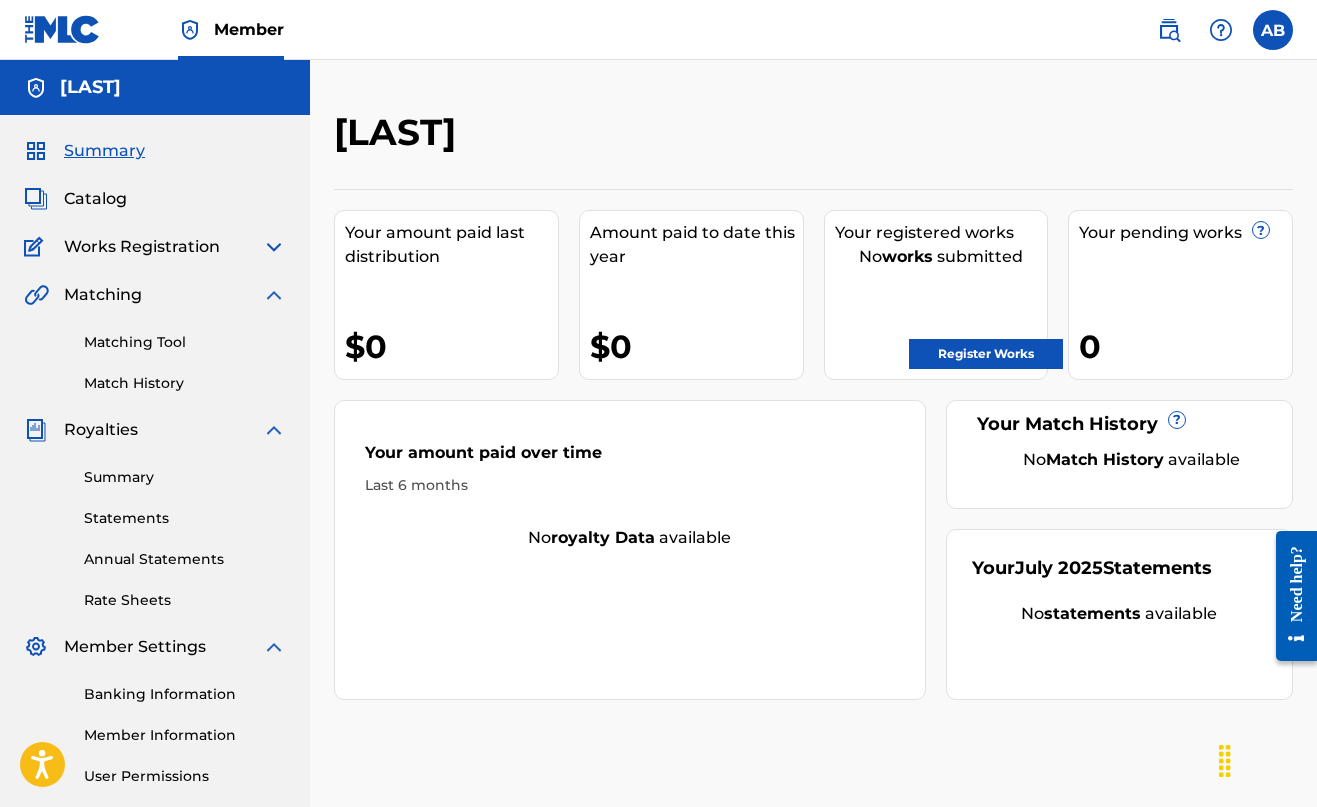 click on "Catalog" at bounding box center (155, 199) 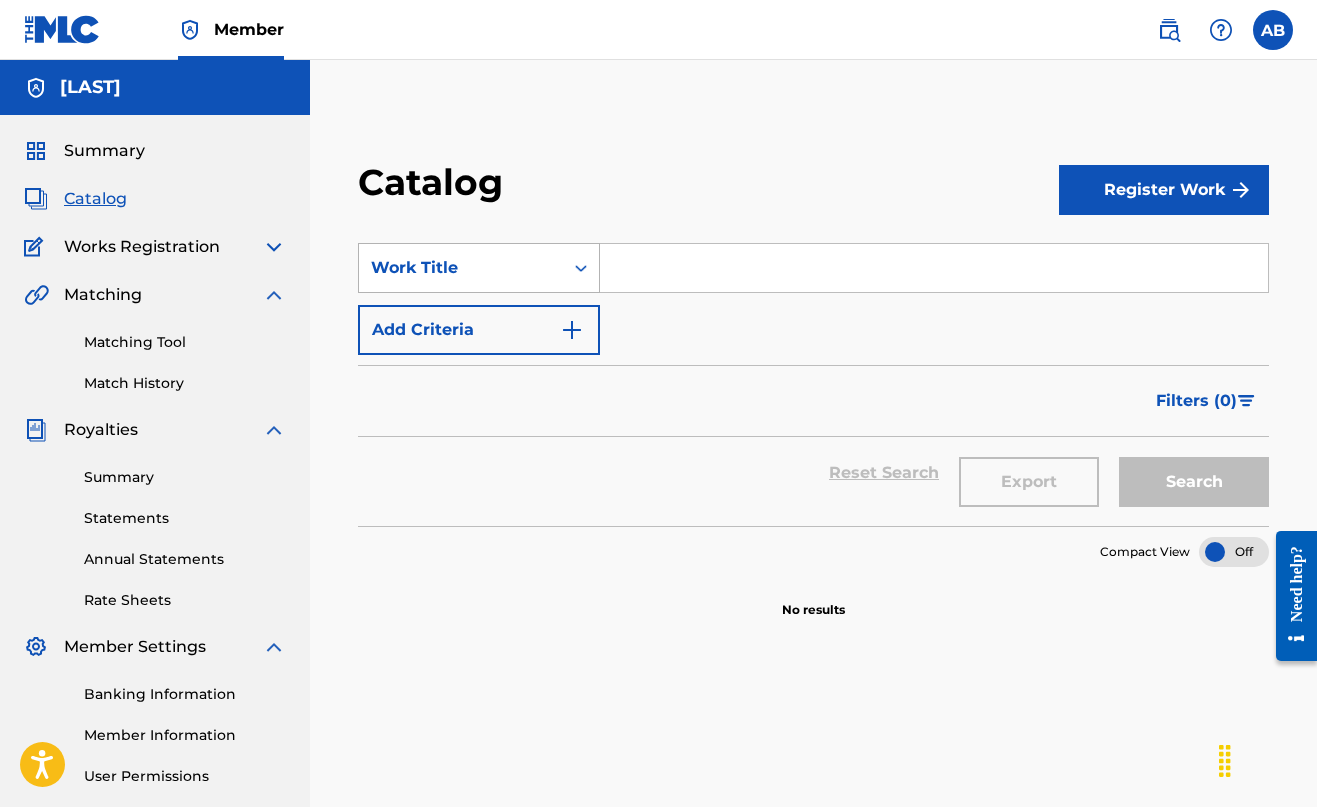 click 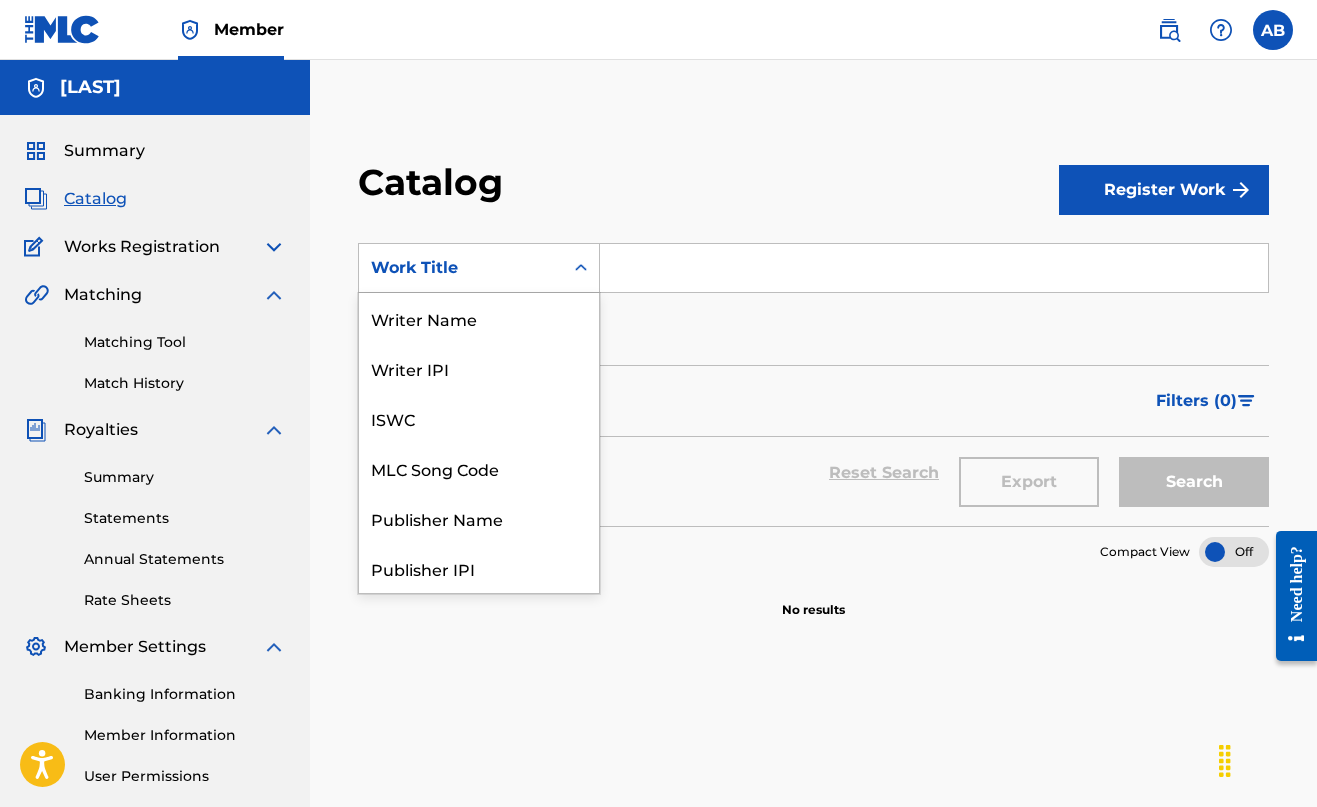 scroll, scrollTop: 300, scrollLeft: 0, axis: vertical 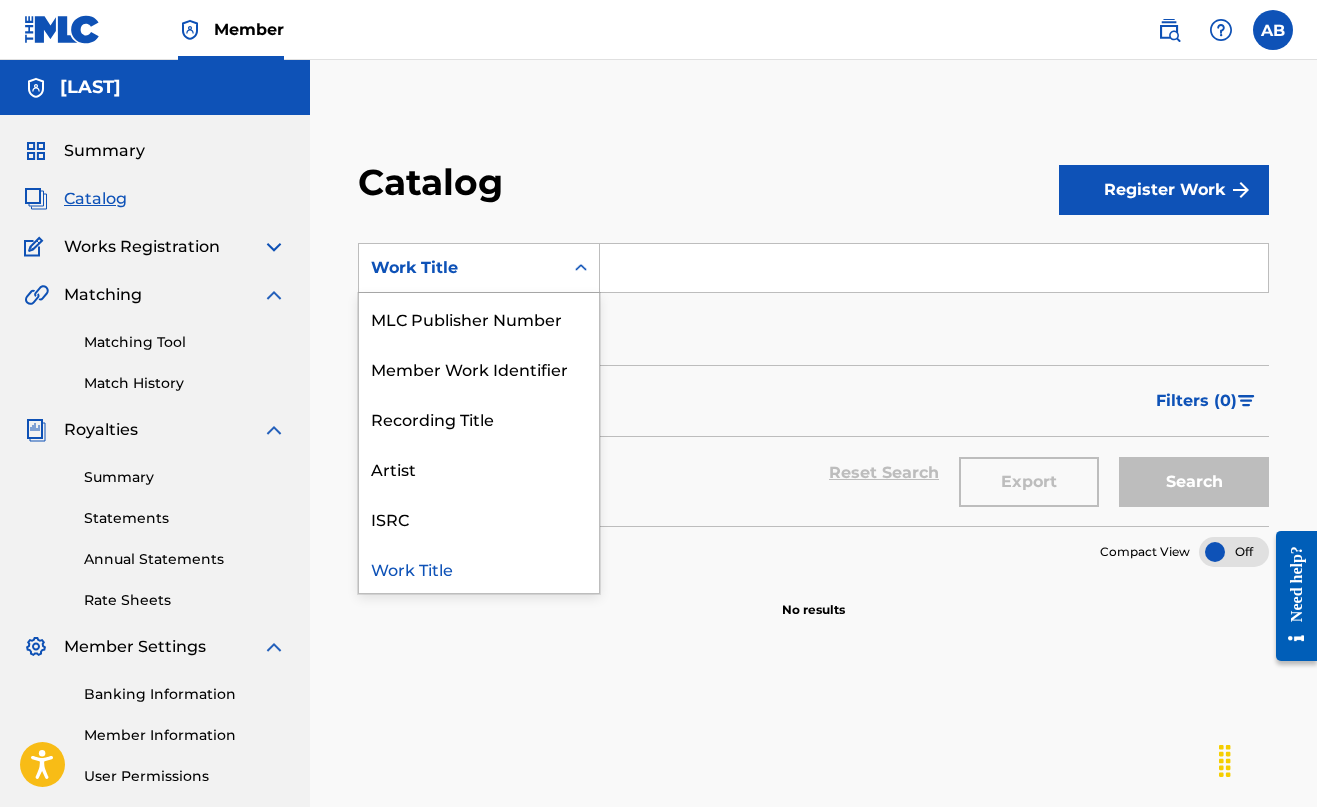 click on "Work Title selected, 12 of 12. 12 results available. Use Up and Down to choose options, press Enter to select the currently focused option, press Escape to exit the menu, press Tab to select the option and exit the menu. Work Title Writer Name Writer IPI ISWC MLC Song Code Publisher Name Publisher IPI MLC Publisher Number Member Work Identifier Recording Title Artist ISRC Work Title Add Criteria Filter Hold Filters Overclaim Dispute Remove Filters Apply Filters Filters ( 0 ) Reset Search Export Search" at bounding box center (813, 384) 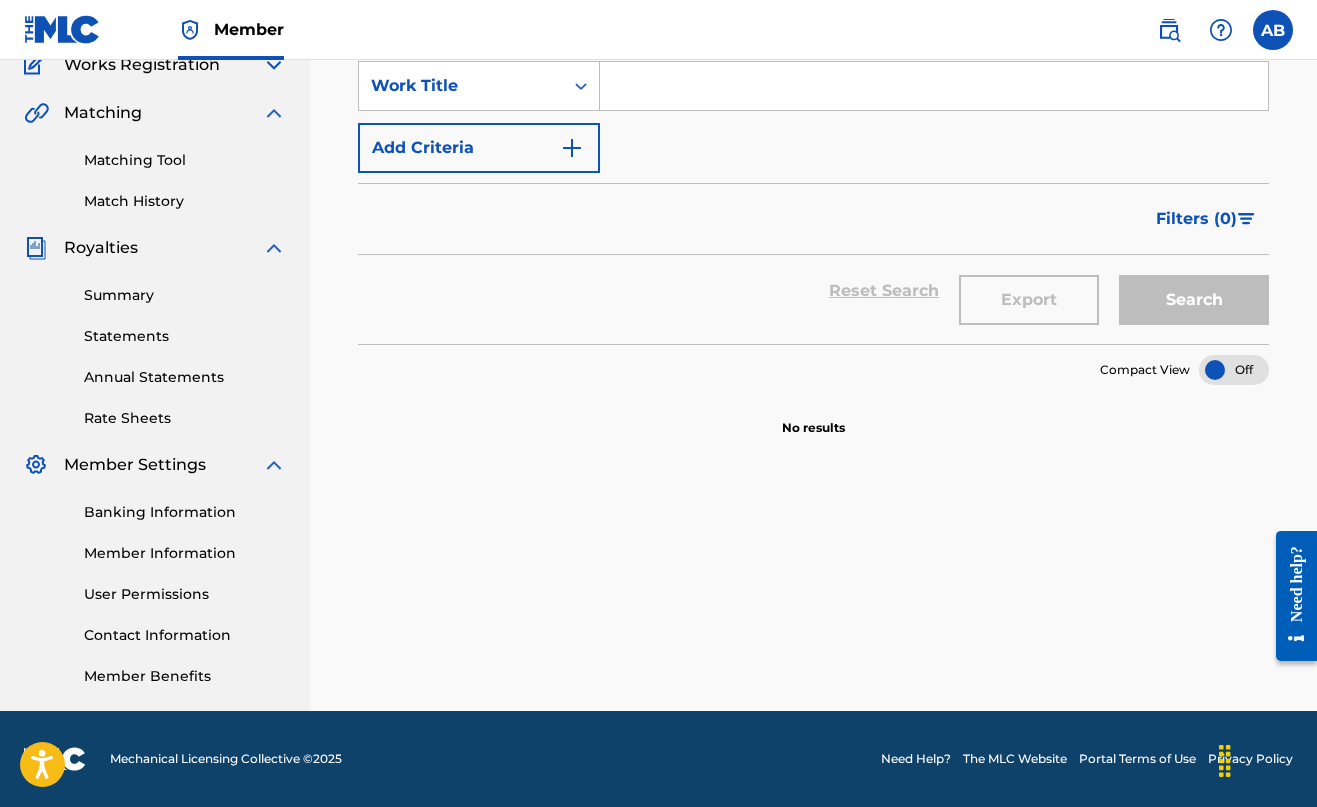scroll, scrollTop: 182, scrollLeft: 0, axis: vertical 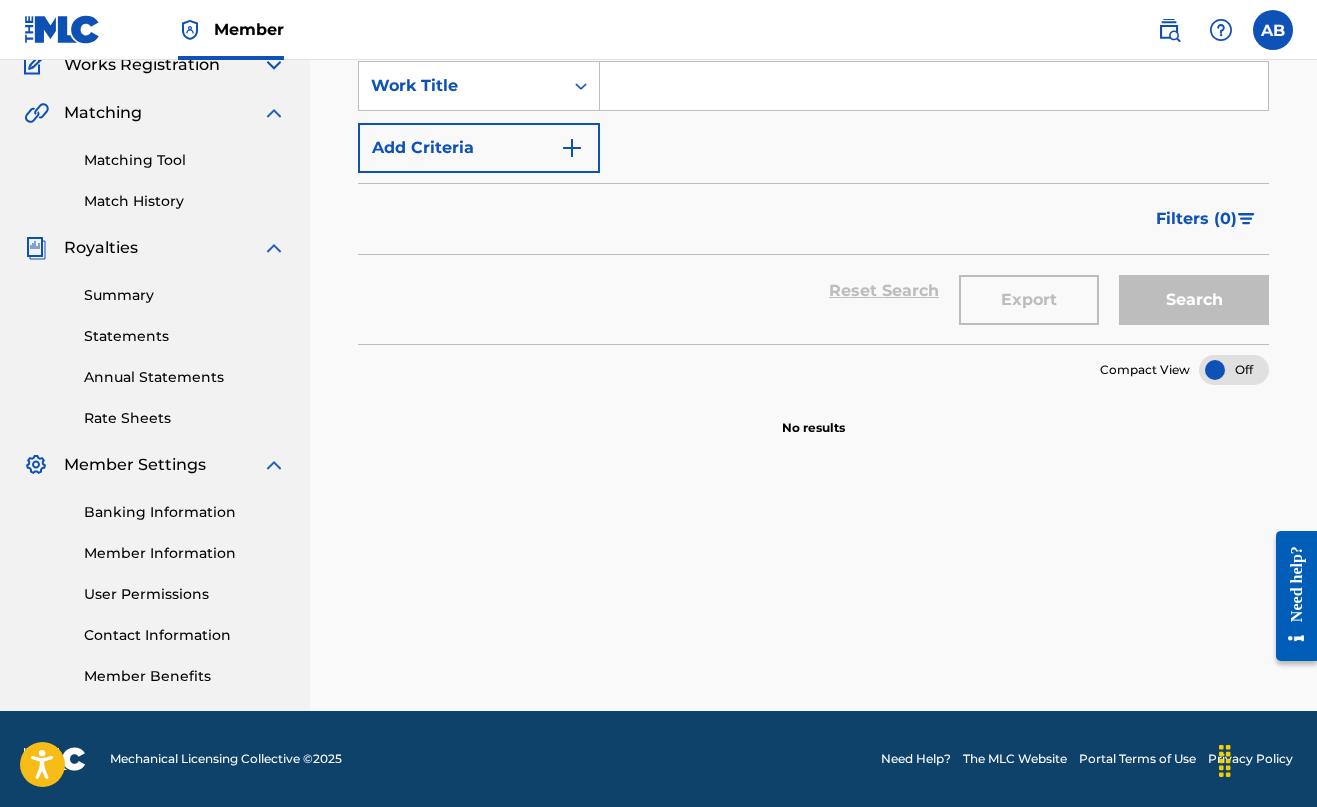 click on "Matching Tool" at bounding box center [185, 160] 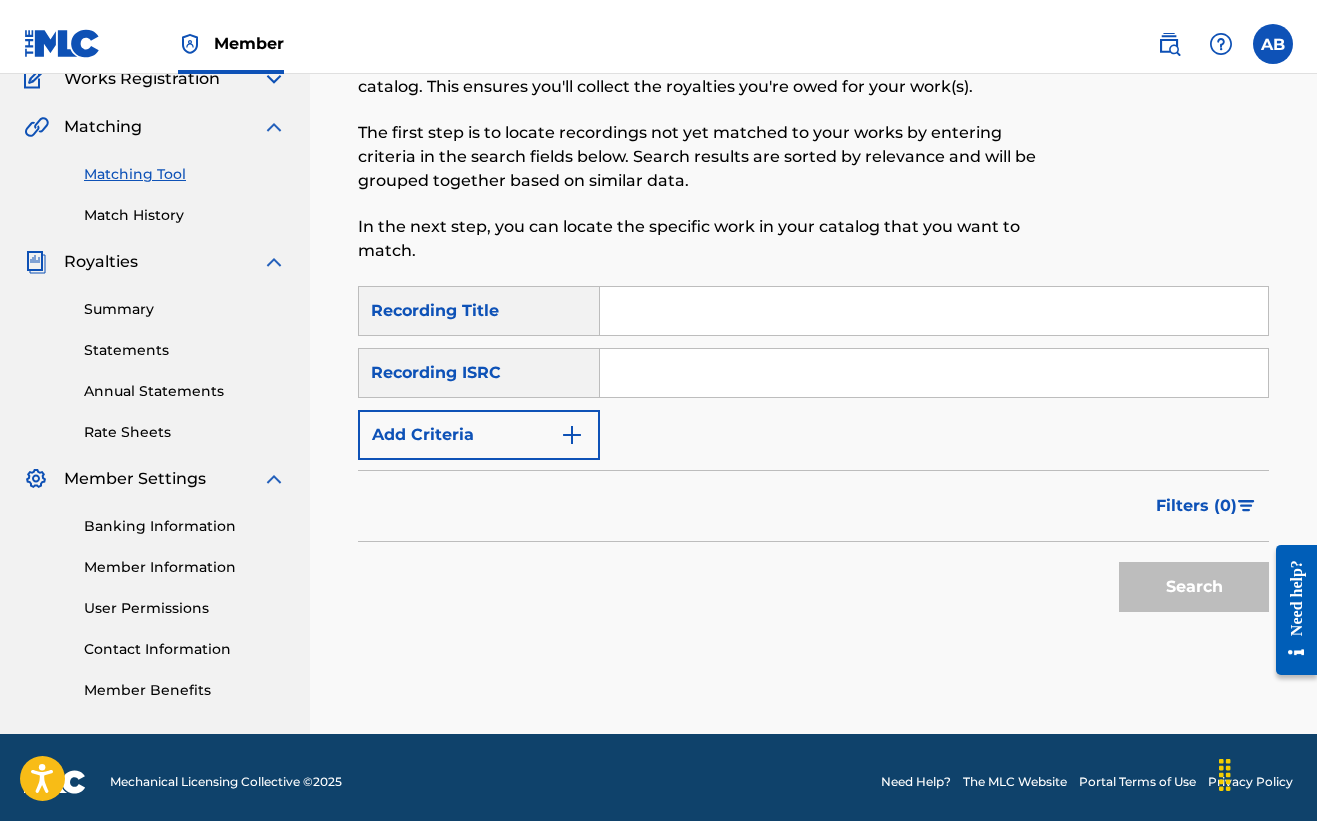 scroll, scrollTop: 0, scrollLeft: 0, axis: both 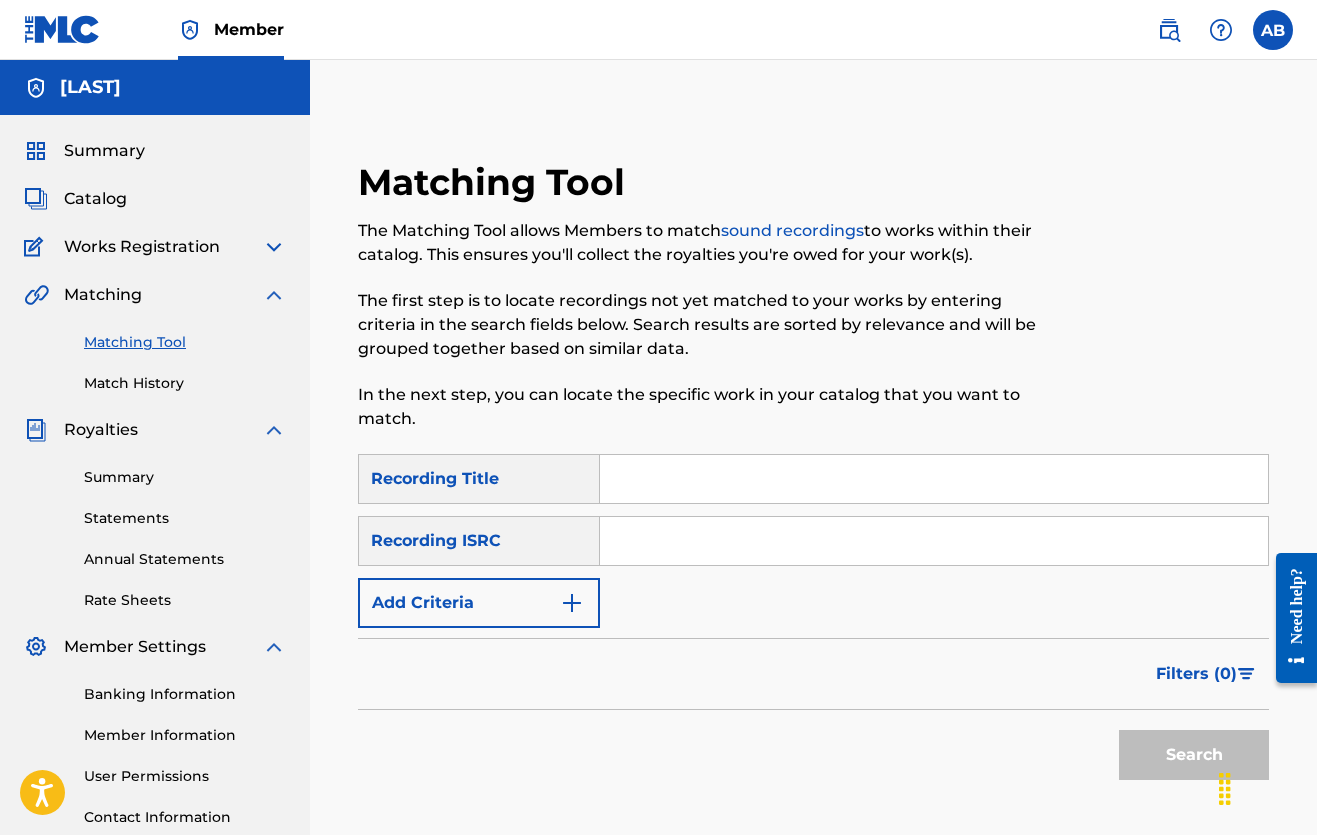 click on "Works Registration" at bounding box center [155, 247] 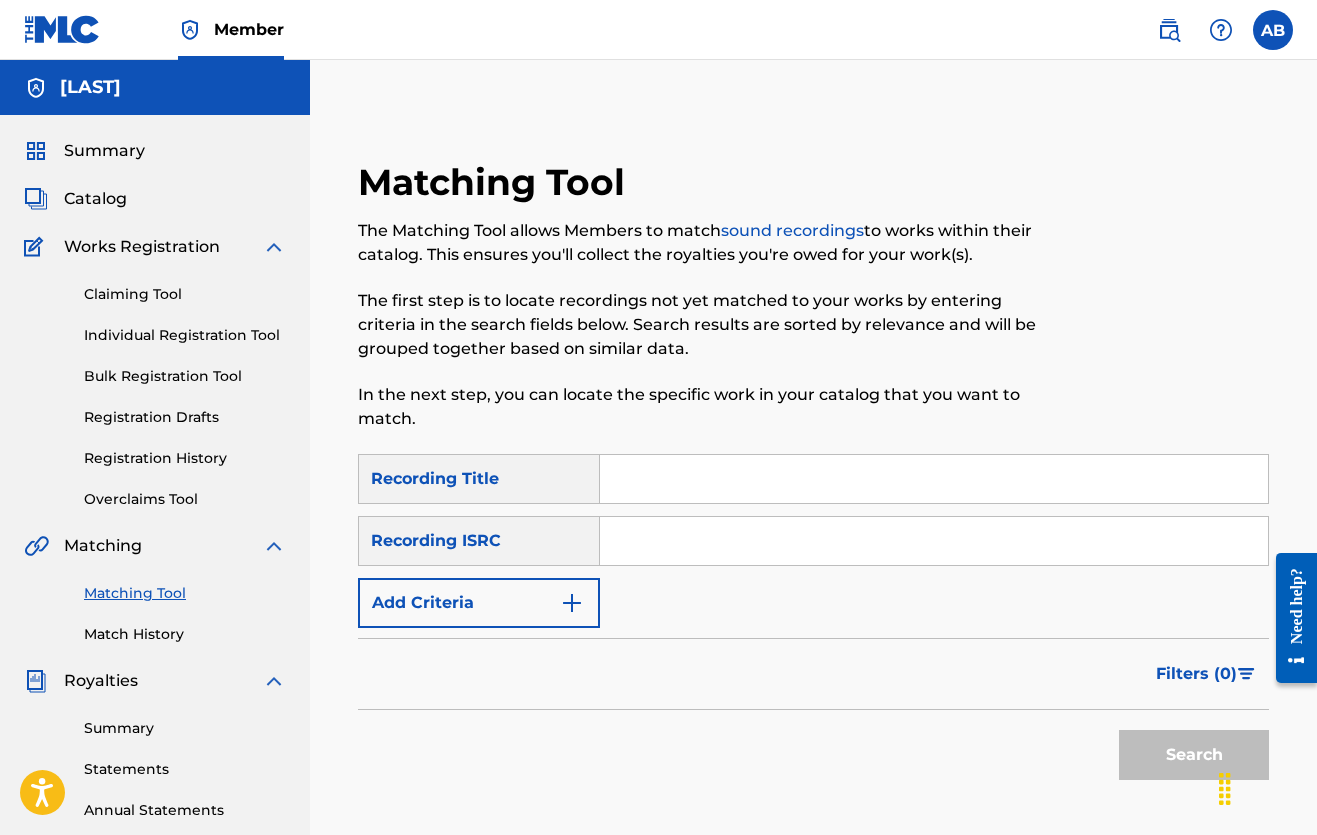 click on "Registration History" at bounding box center [185, 458] 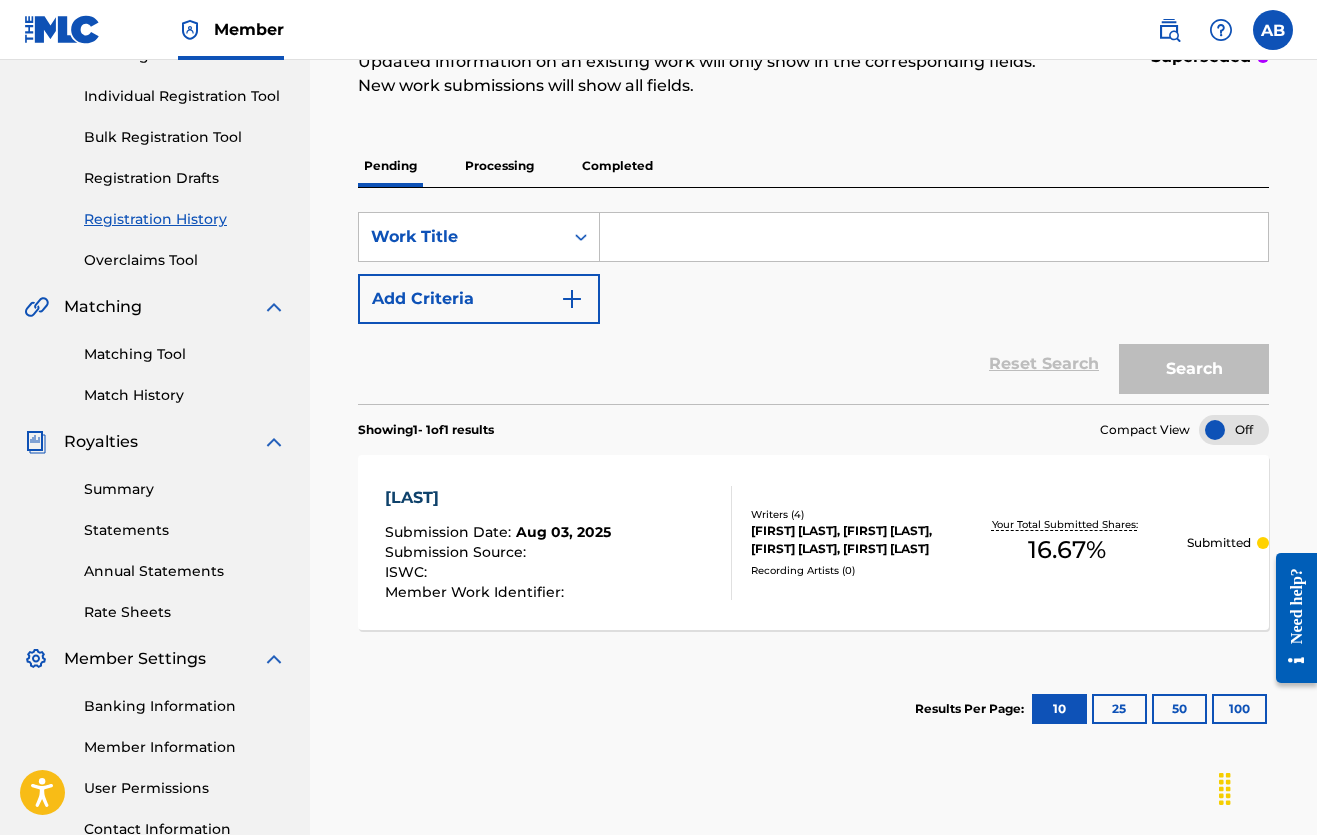 scroll, scrollTop: 240, scrollLeft: 0, axis: vertical 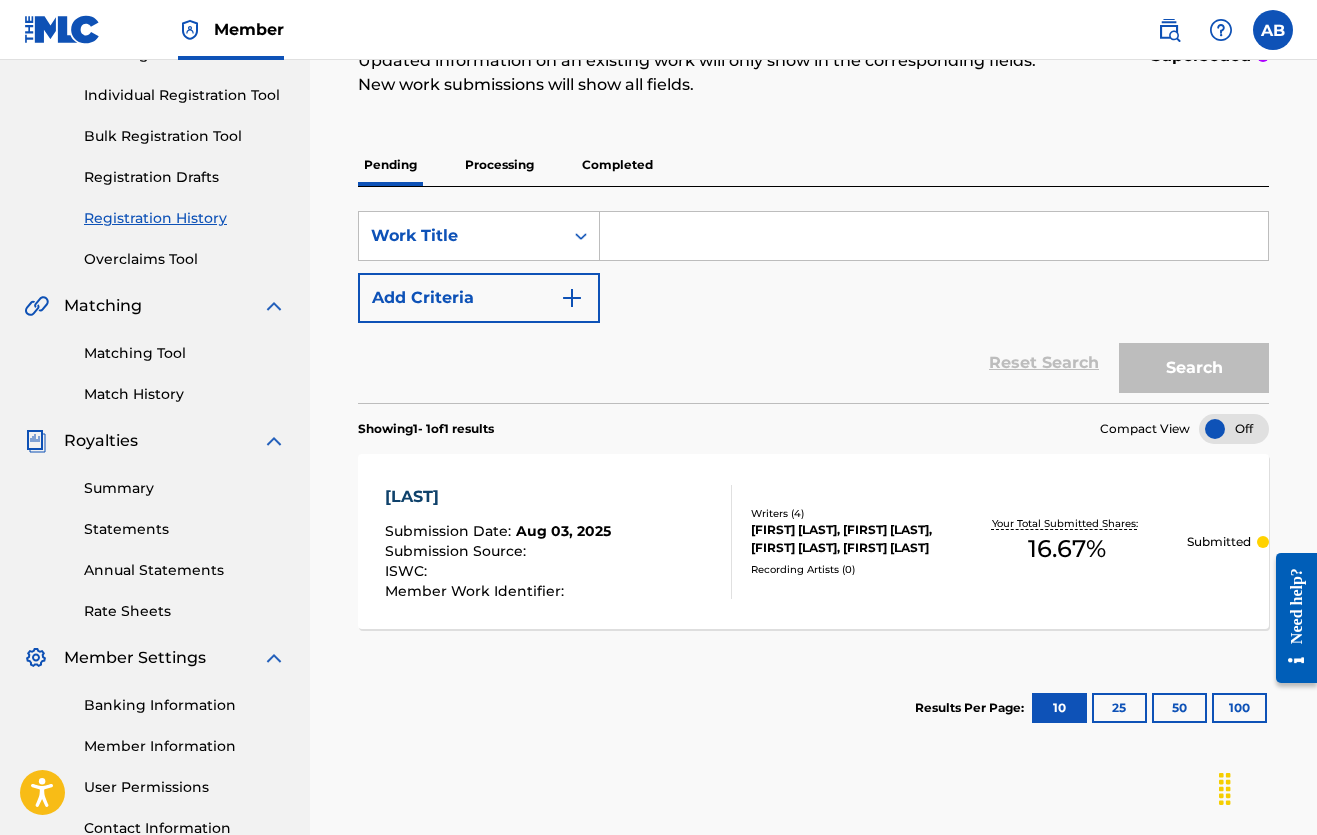 click on "Overclaims Tool" at bounding box center (185, 259) 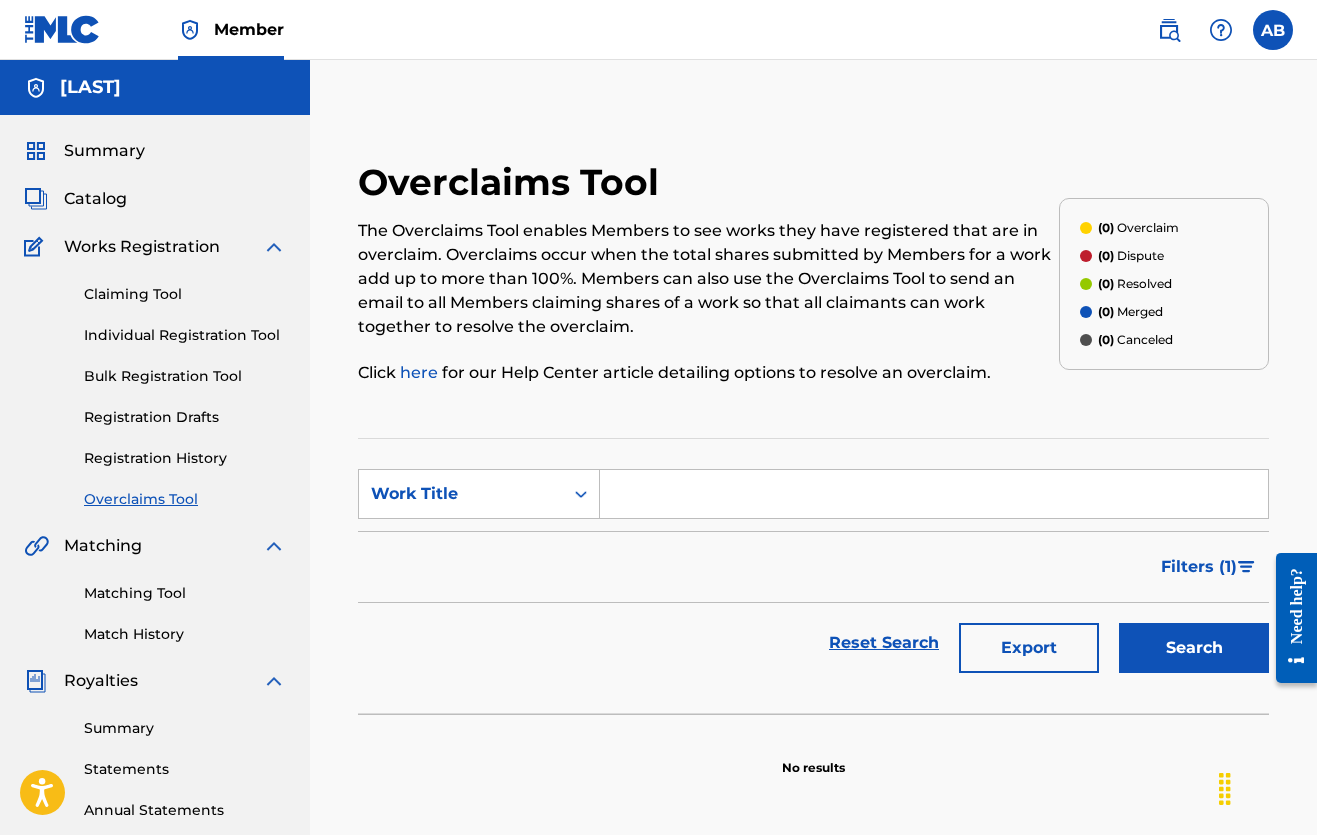 click on "Bulk Registration Tool" at bounding box center (185, 376) 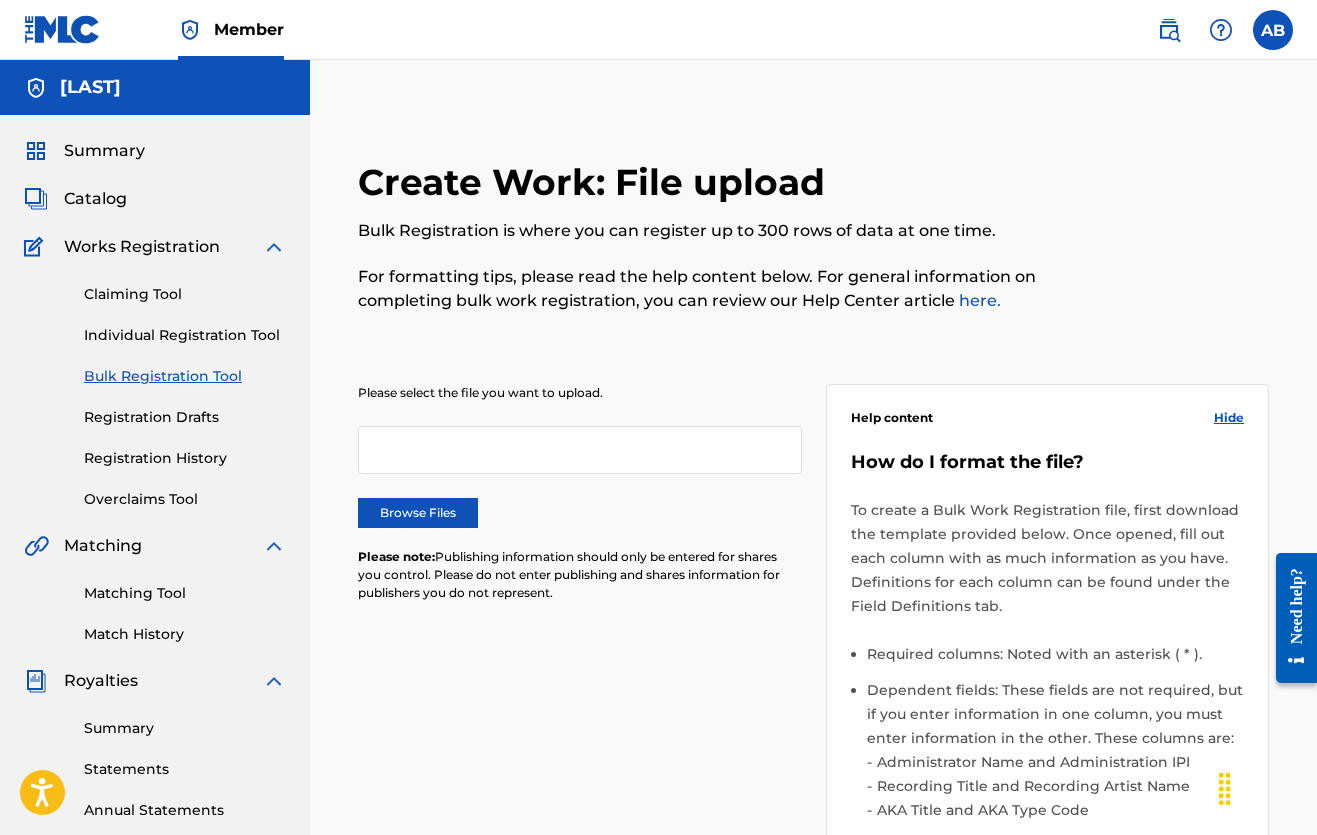 click on "Claiming Tool Individual Registration Tool Bulk Registration Tool Registration Drafts Registration History Overclaims Tool" at bounding box center [155, 384] 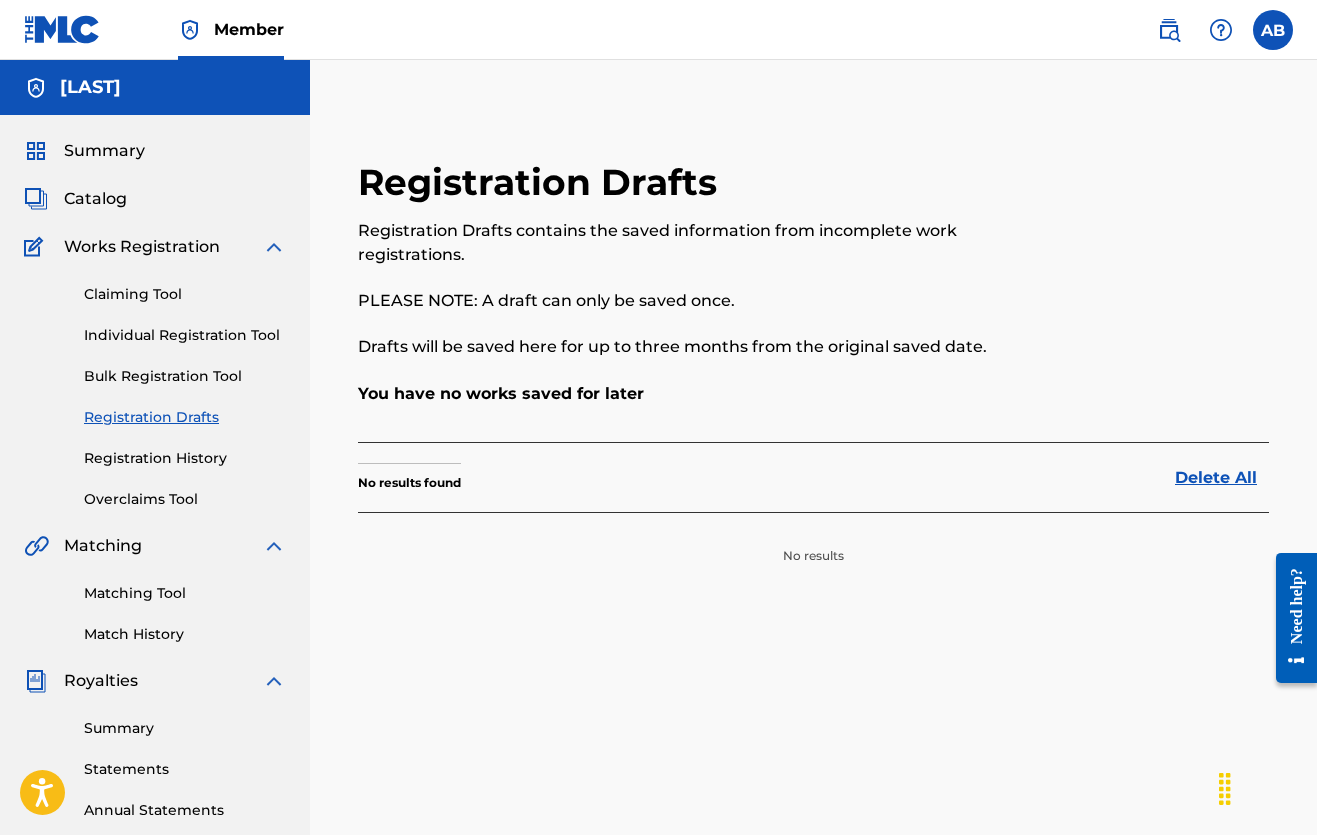 click on "Individual Registration Tool" at bounding box center (185, 335) 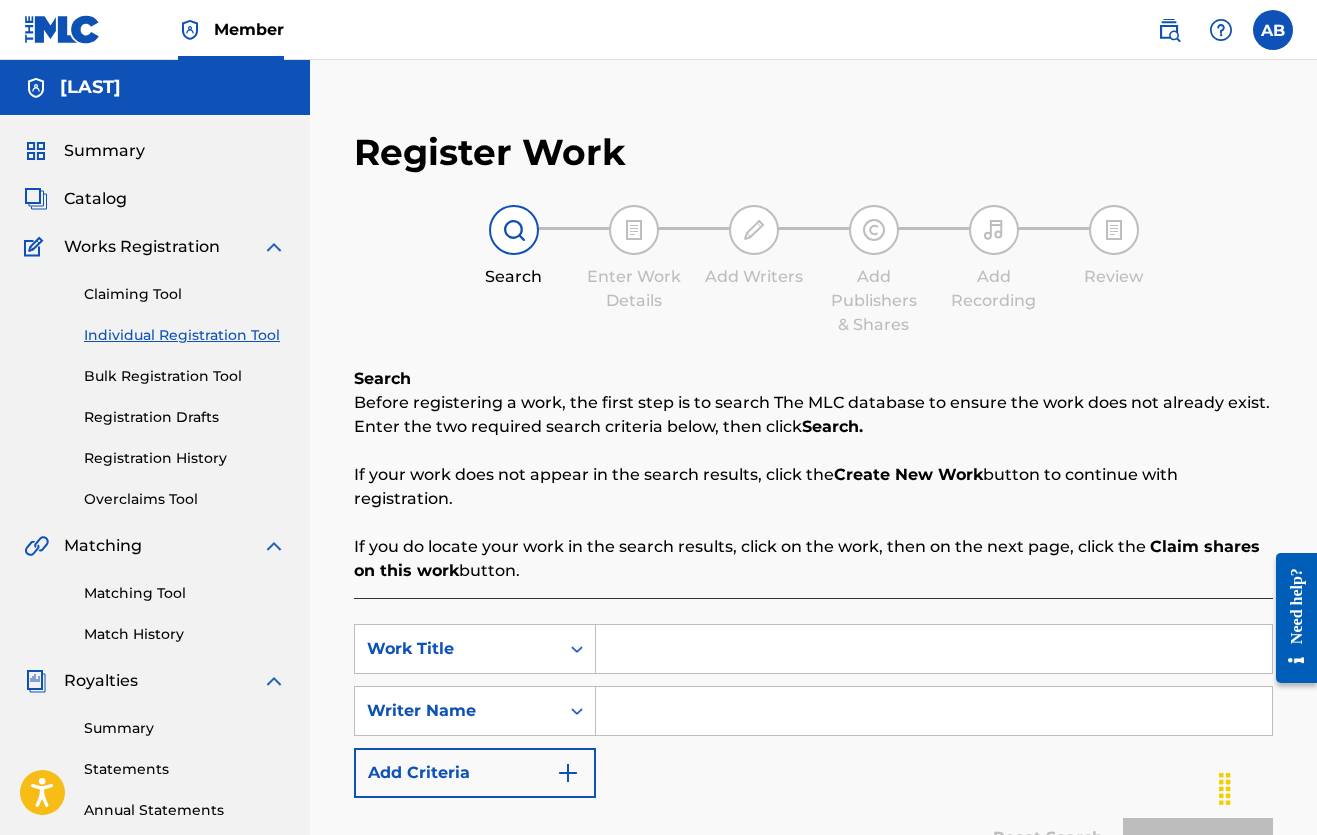 click on "Claiming Tool" at bounding box center (185, 294) 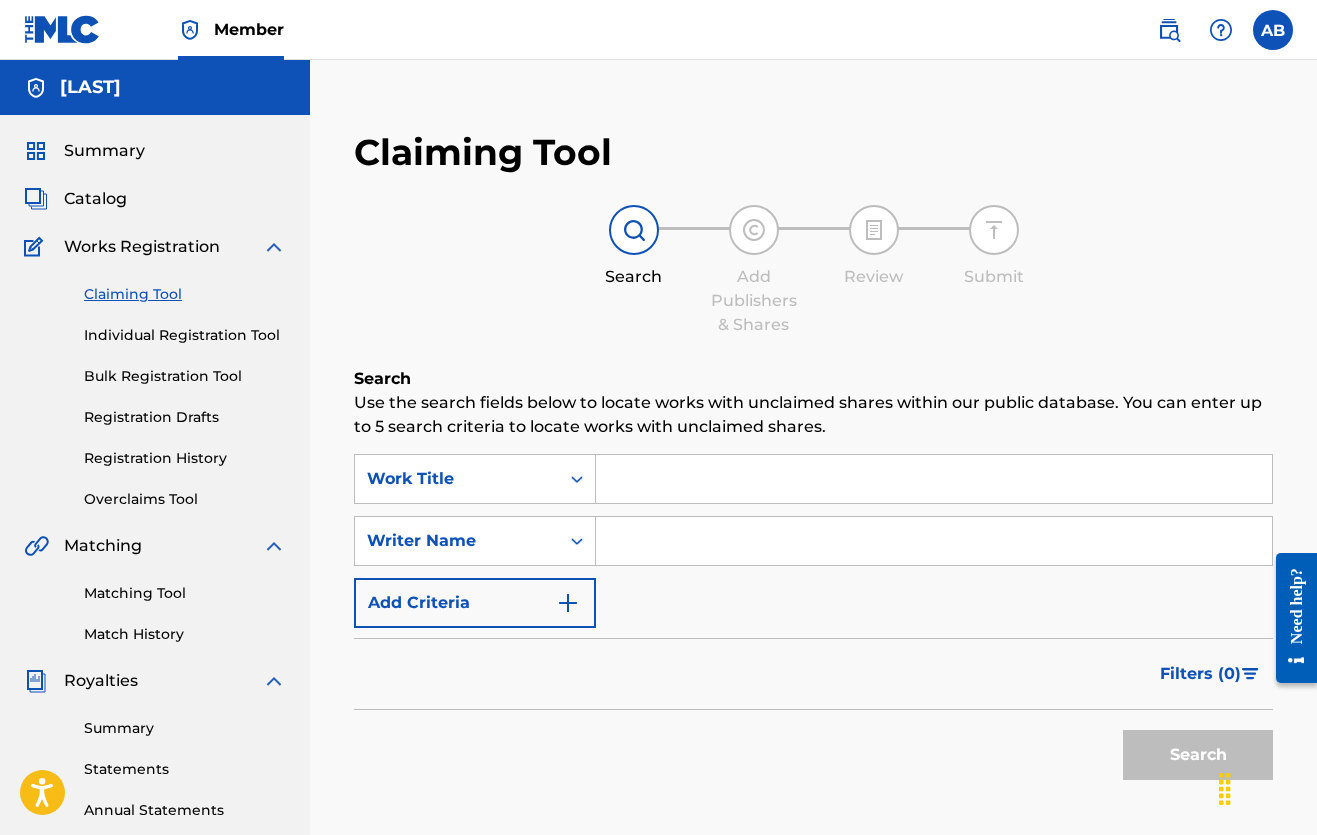 click on "Overclaims Tool" at bounding box center (185, 499) 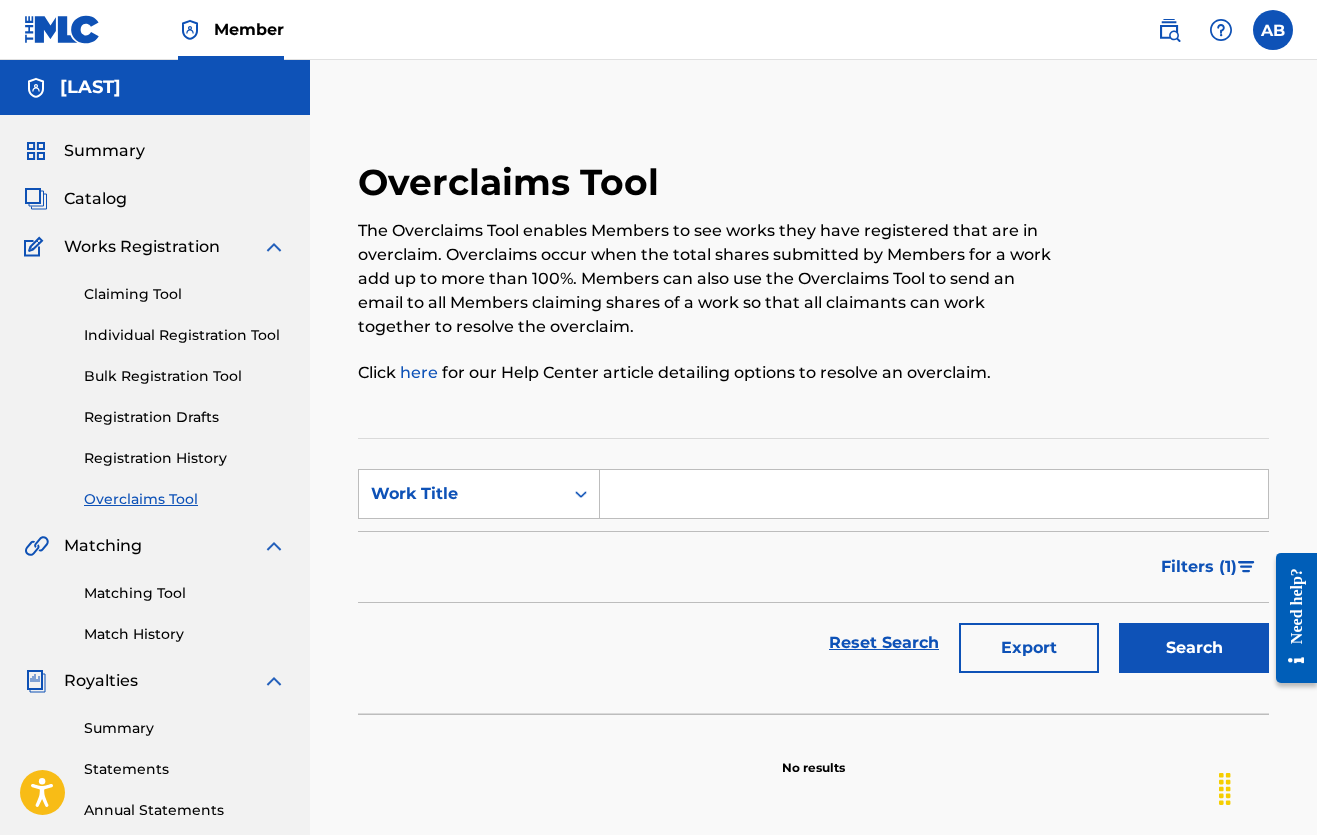 click on "Claiming Tool Individual Registration Tool Bulk Registration Tool Registration Drafts Registration History Overclaims Tool" at bounding box center (155, 384) 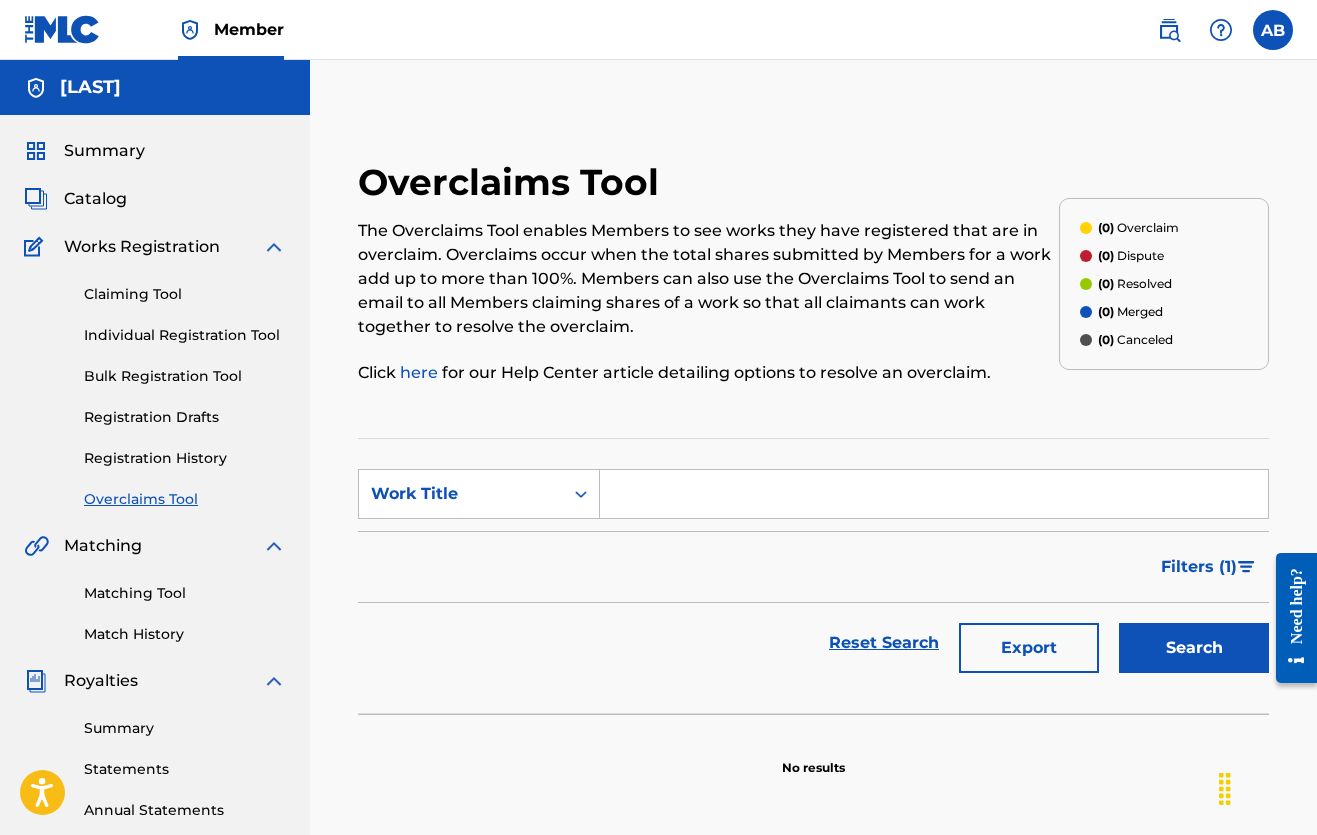 click on "Registration History" at bounding box center [185, 458] 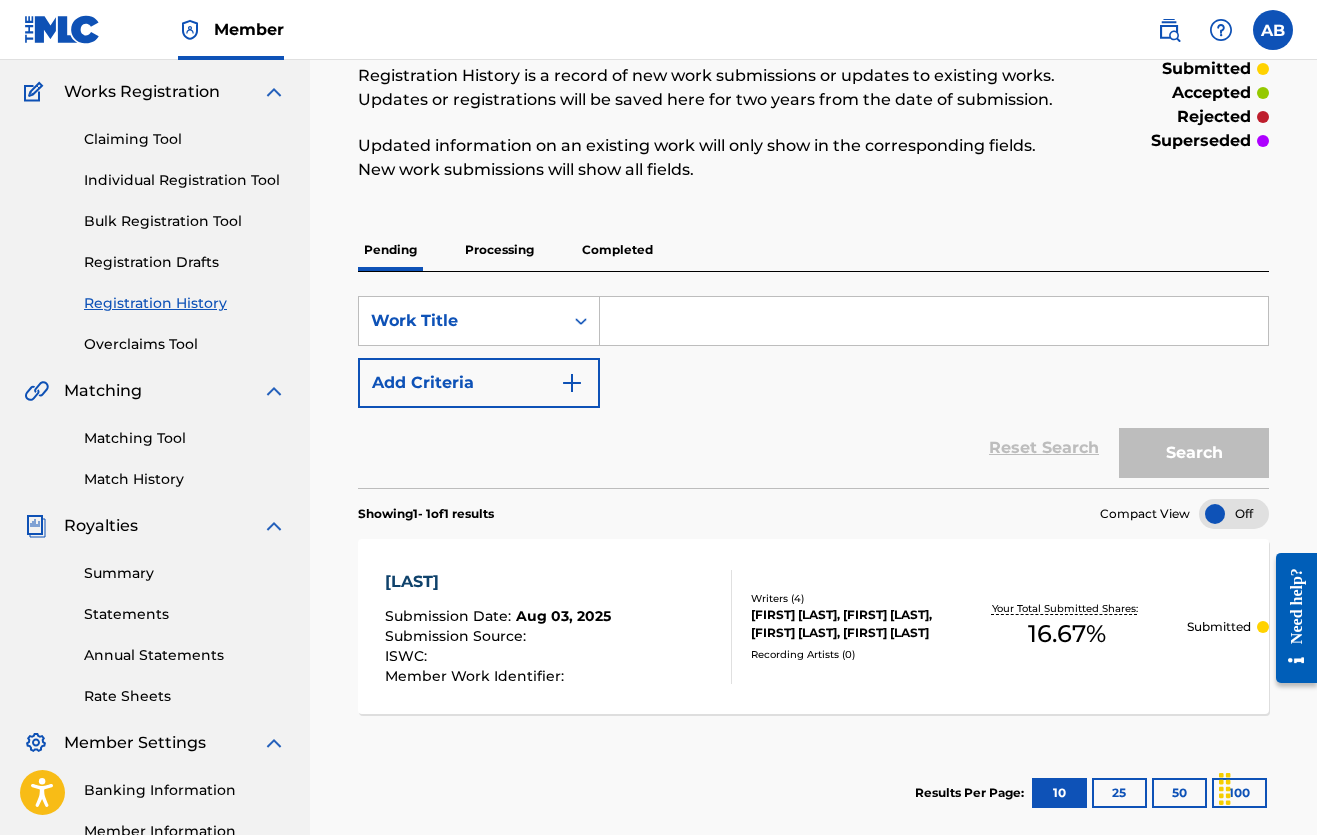 scroll, scrollTop: 173, scrollLeft: 0, axis: vertical 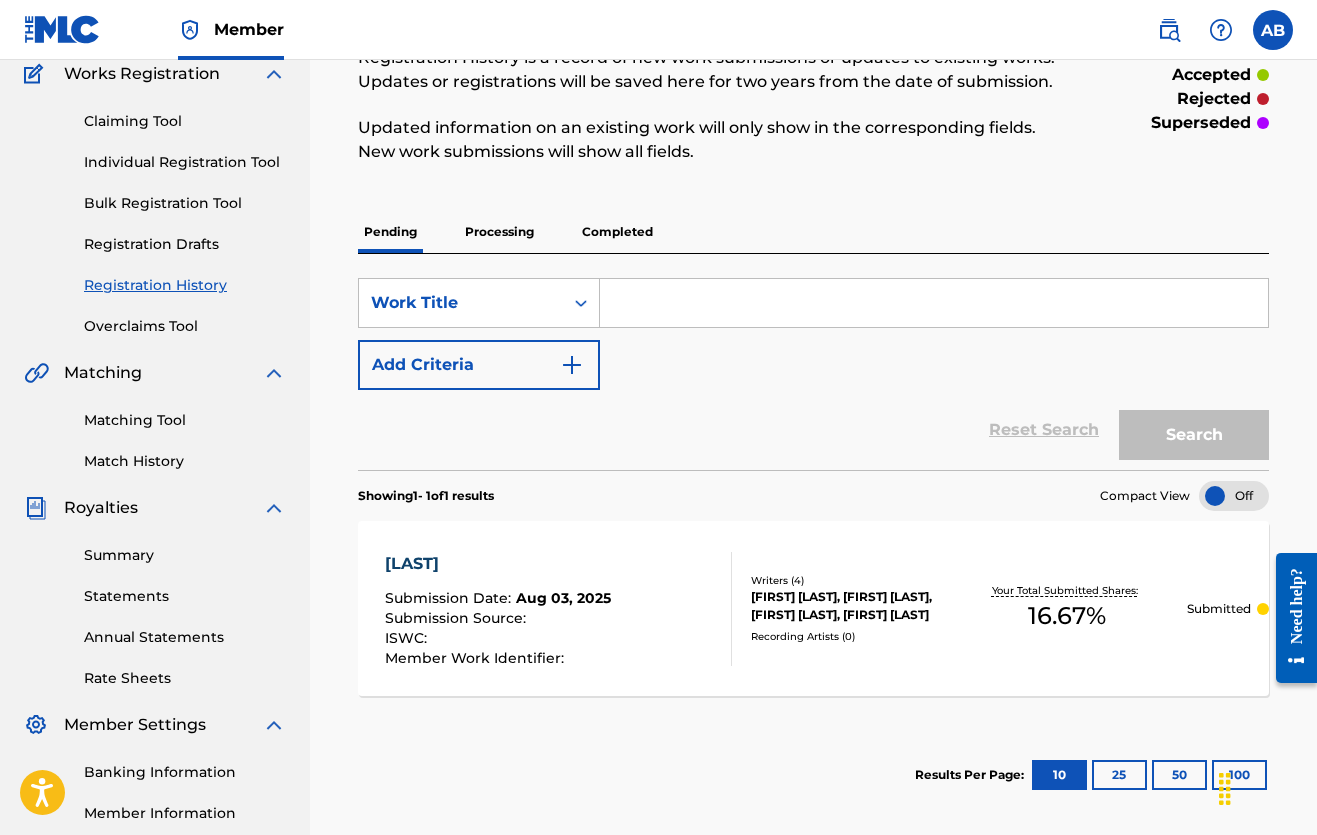 click on "Submission Date :" at bounding box center (450, 598) 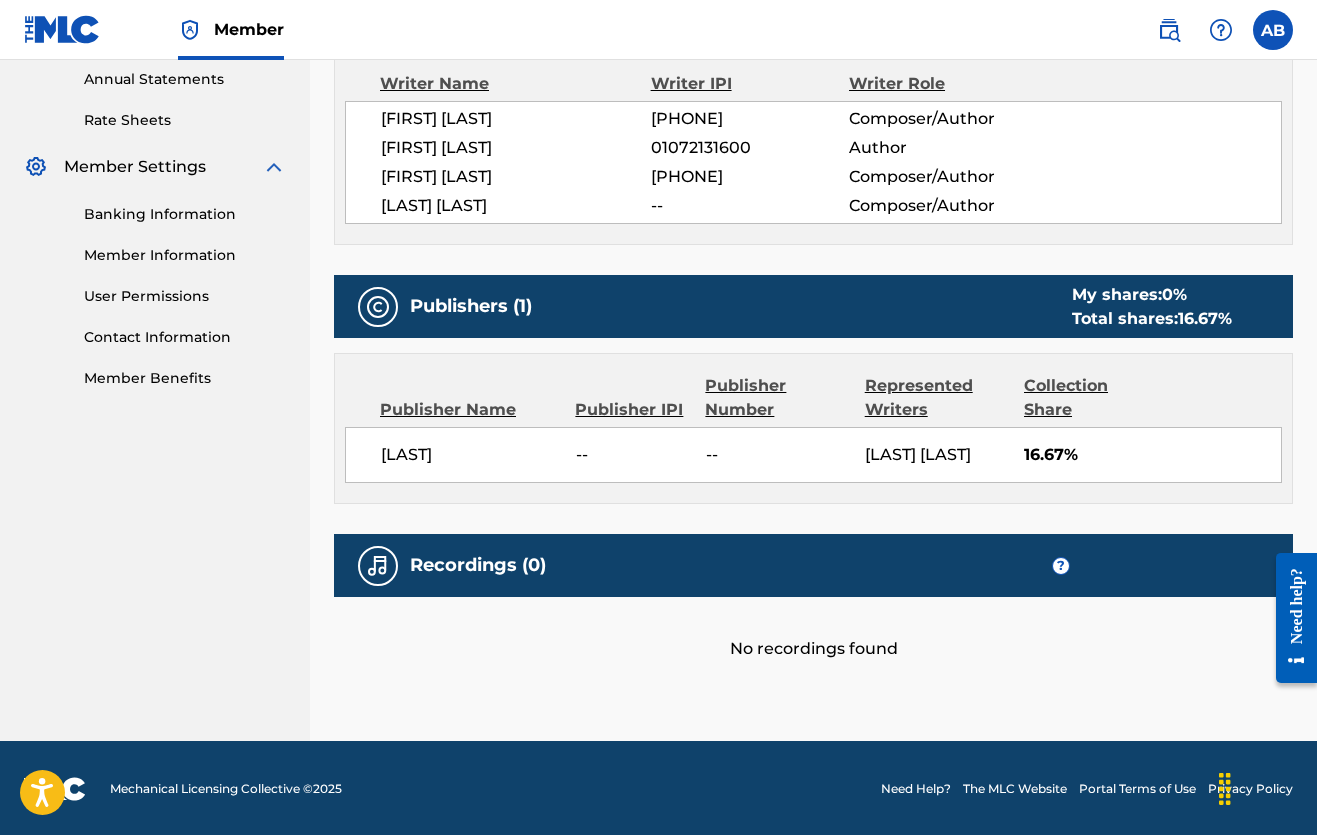 scroll, scrollTop: 729, scrollLeft: 0, axis: vertical 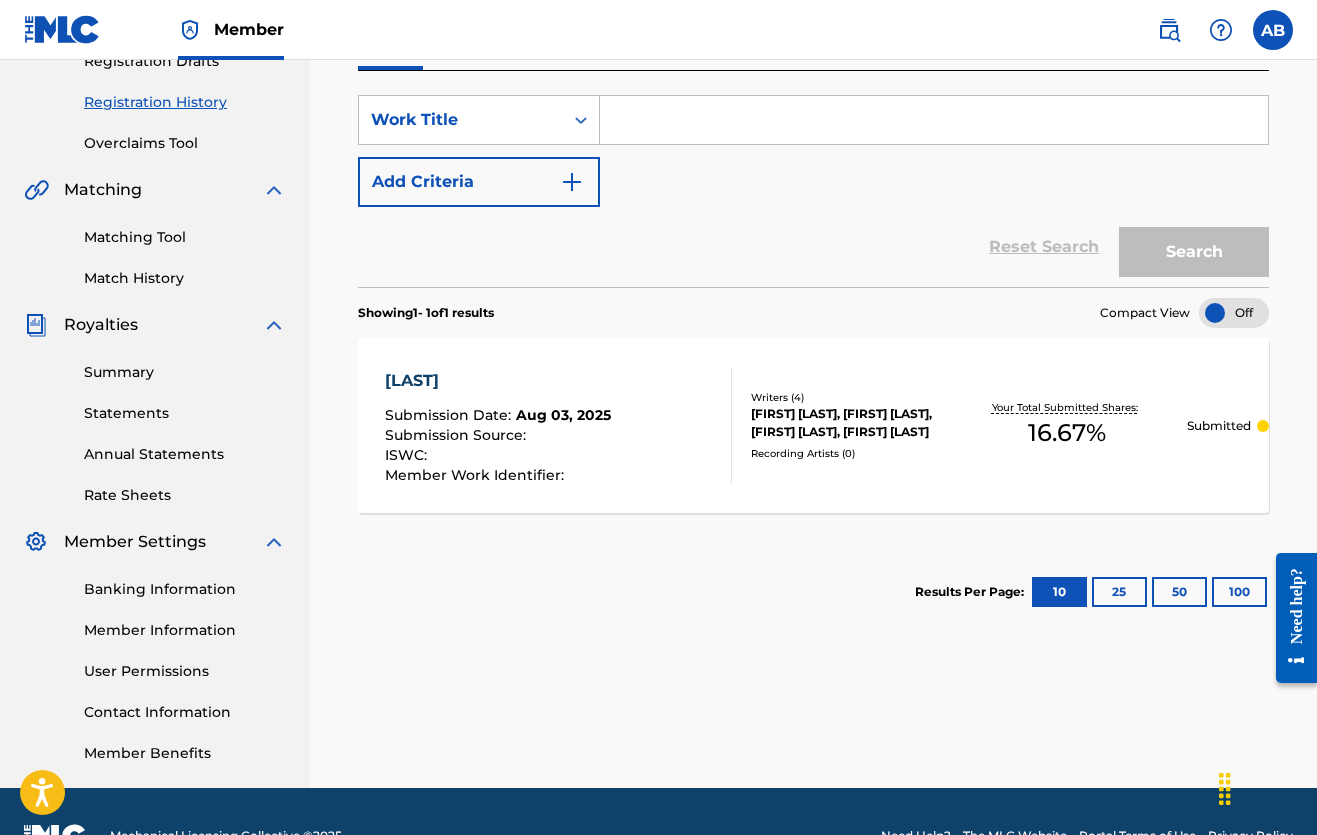 click on "Banking Information" at bounding box center [185, 589] 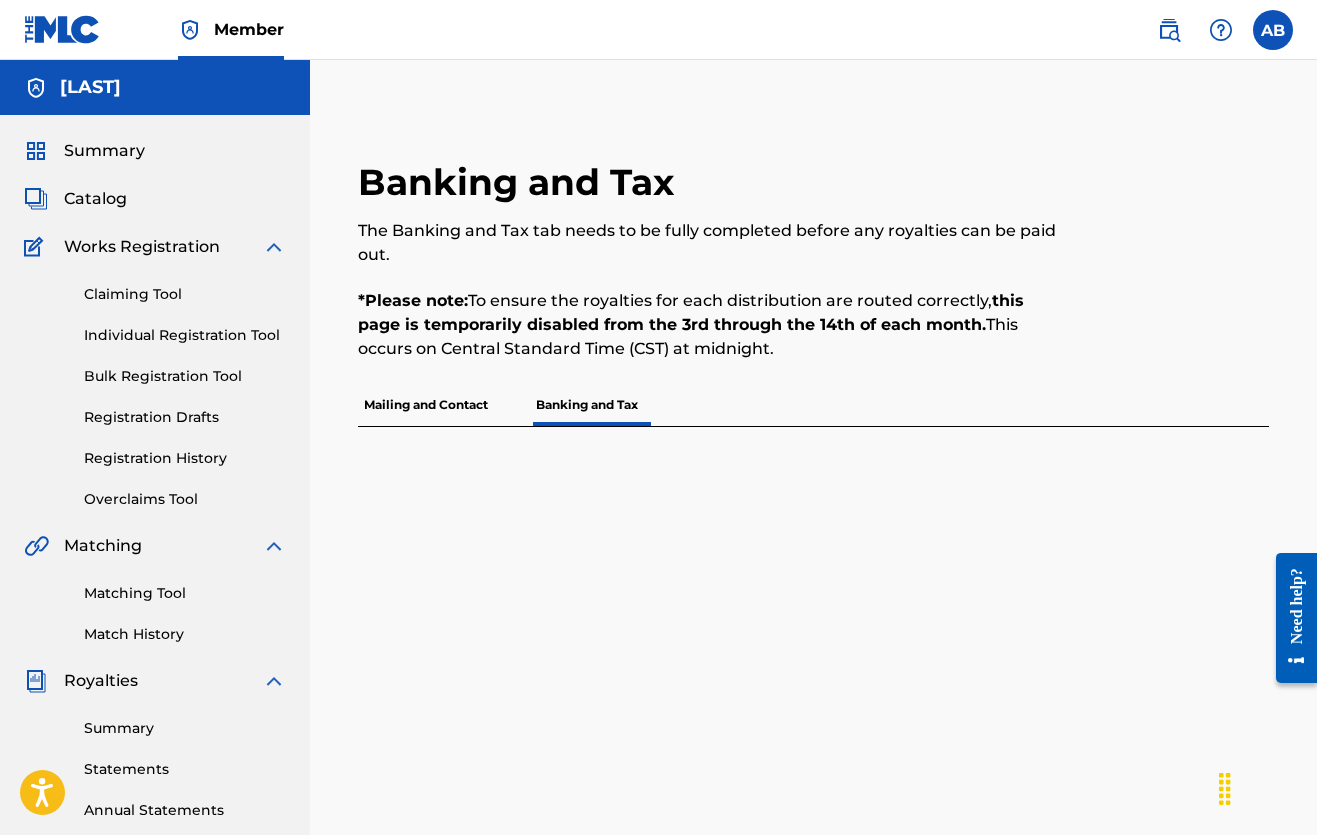 scroll, scrollTop: 0, scrollLeft: 0, axis: both 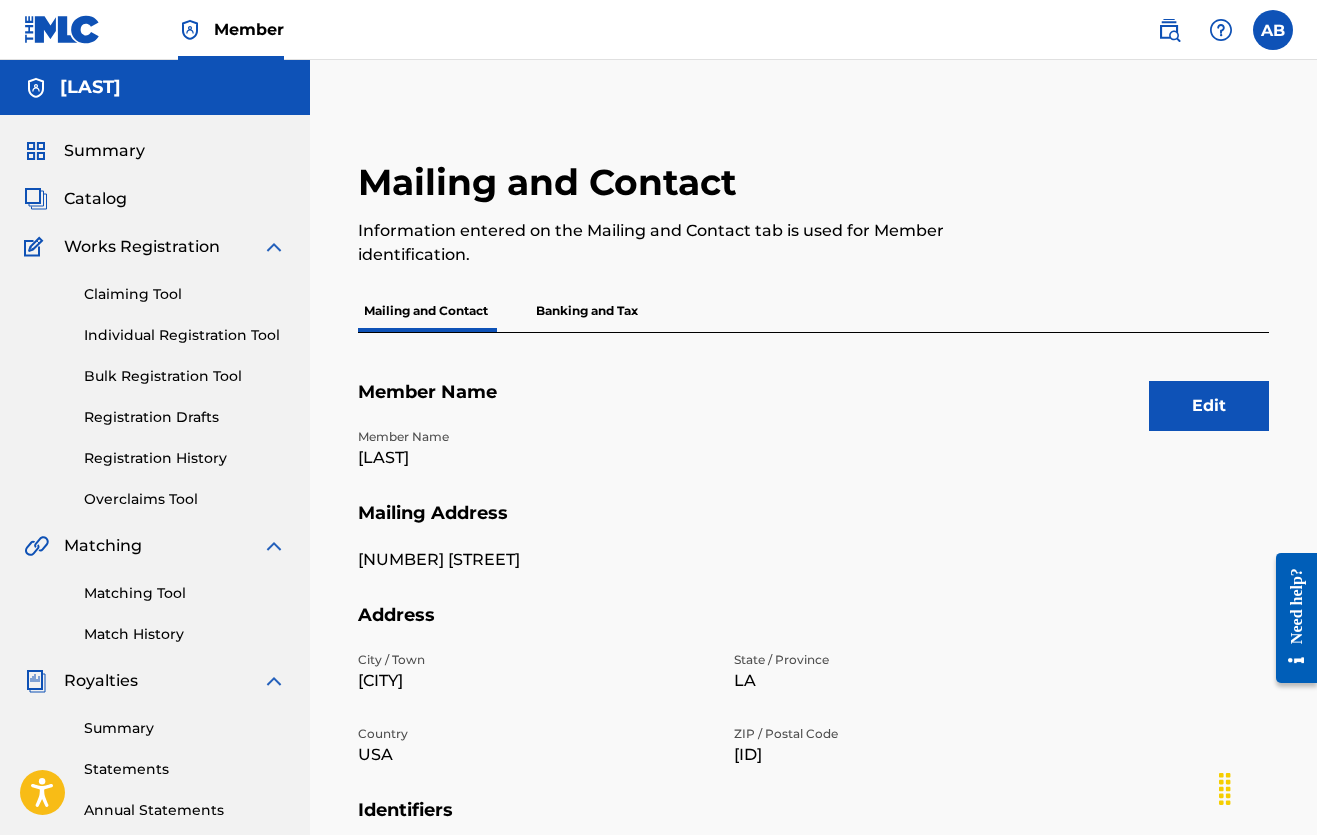 click on "Banking and Tax" at bounding box center [587, 311] 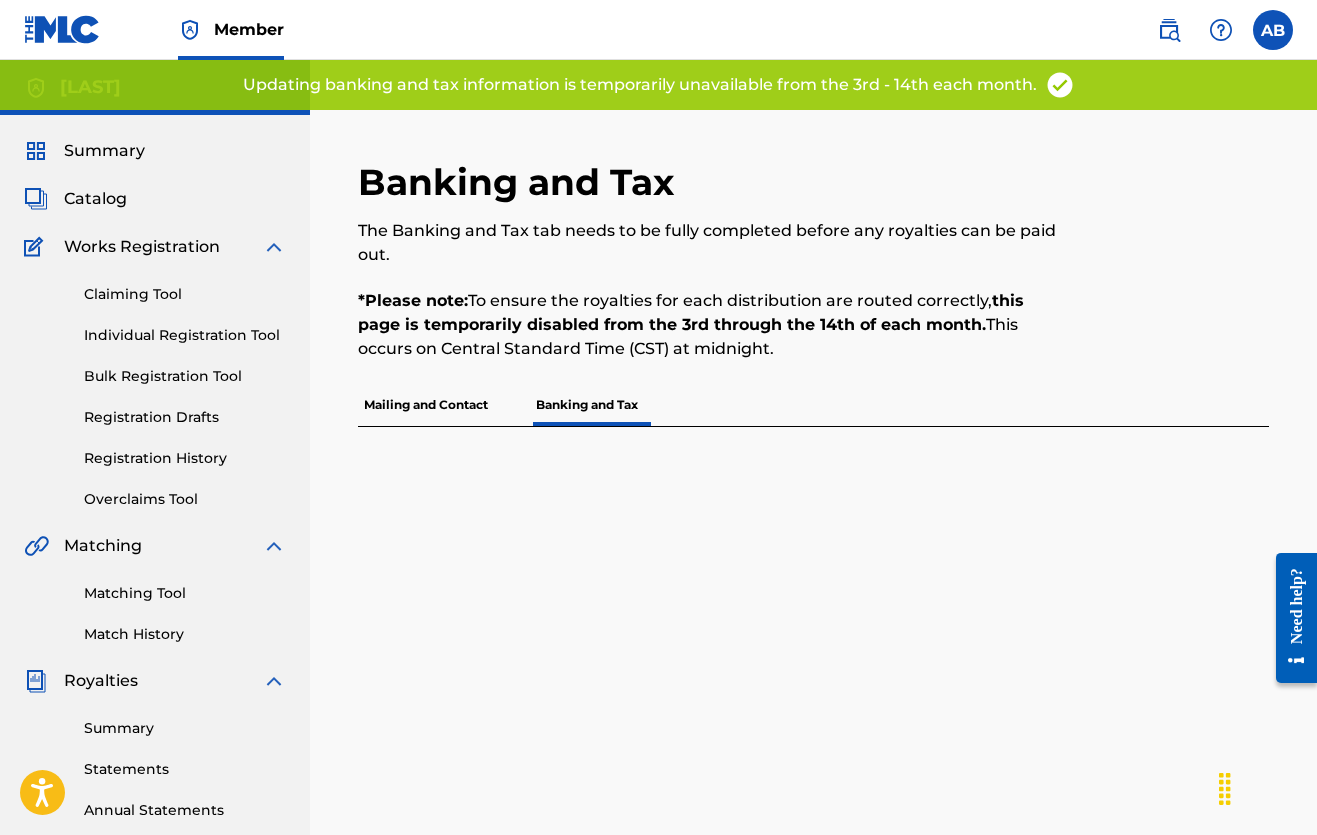 click on "this page is temporarily disabled from the 3rd through the 14th of each month." at bounding box center (691, 312) 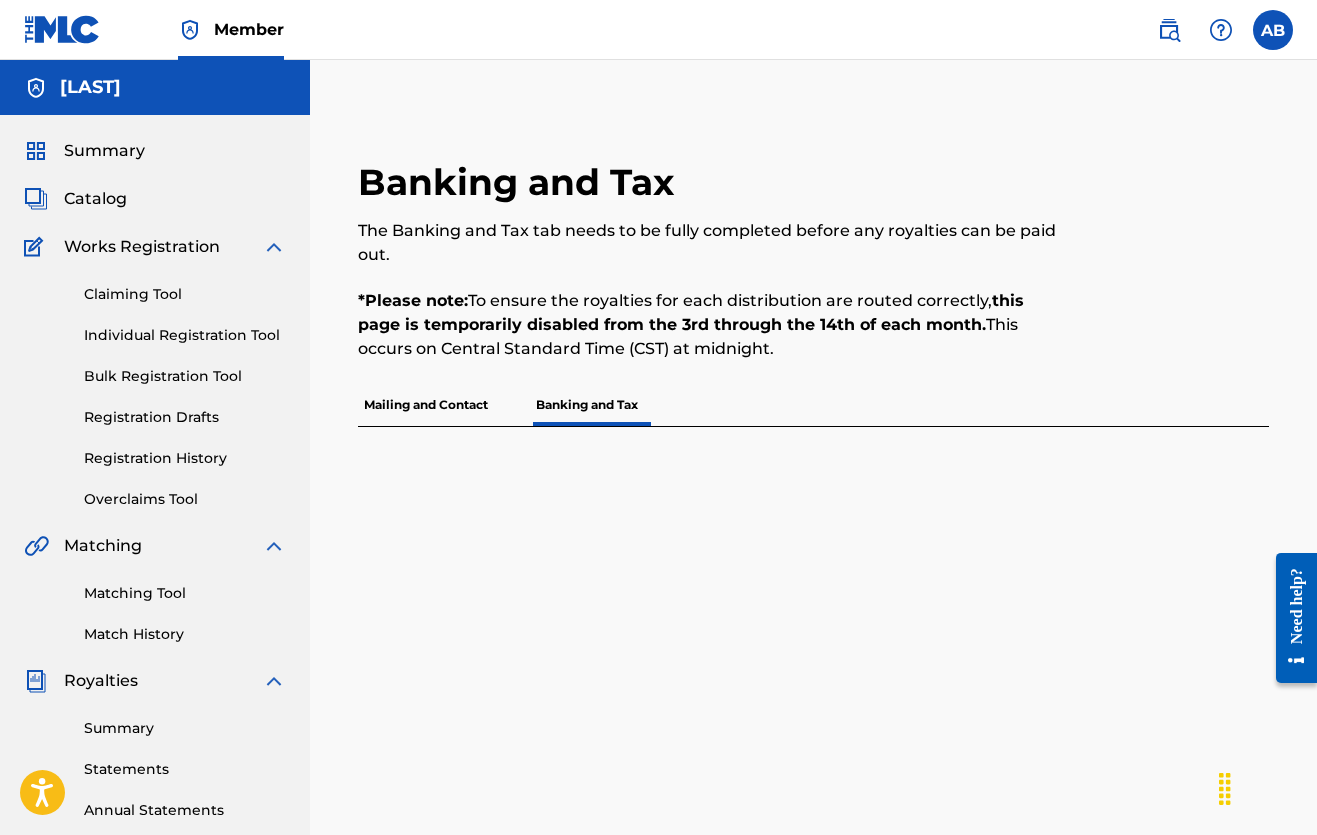click on "Claiming Tool Individual Registration Tool Bulk Registration Tool Registration Drafts Registration History Overclaims Tool" at bounding box center (155, 384) 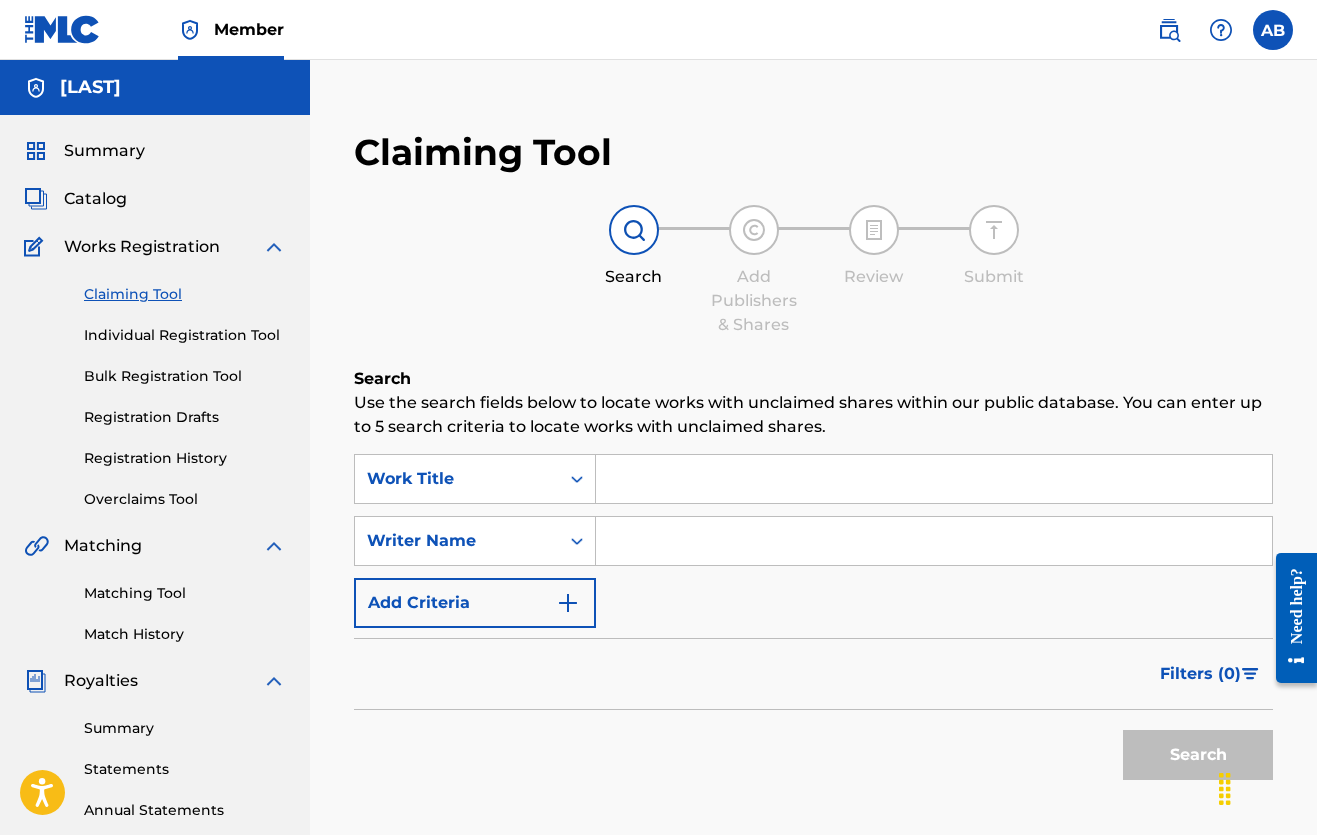 click on "Works Registration" at bounding box center [142, 247] 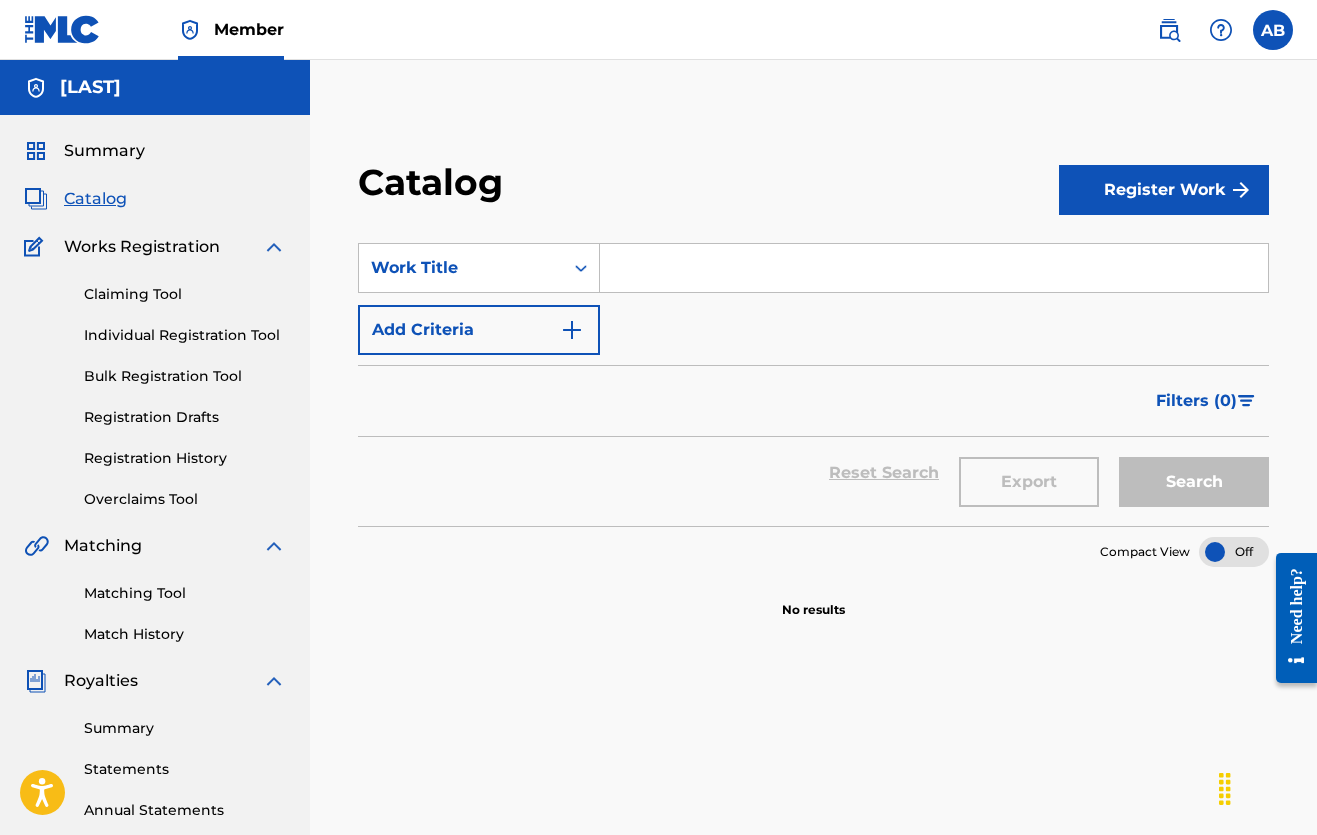 click on "Summary" at bounding box center (104, 151) 